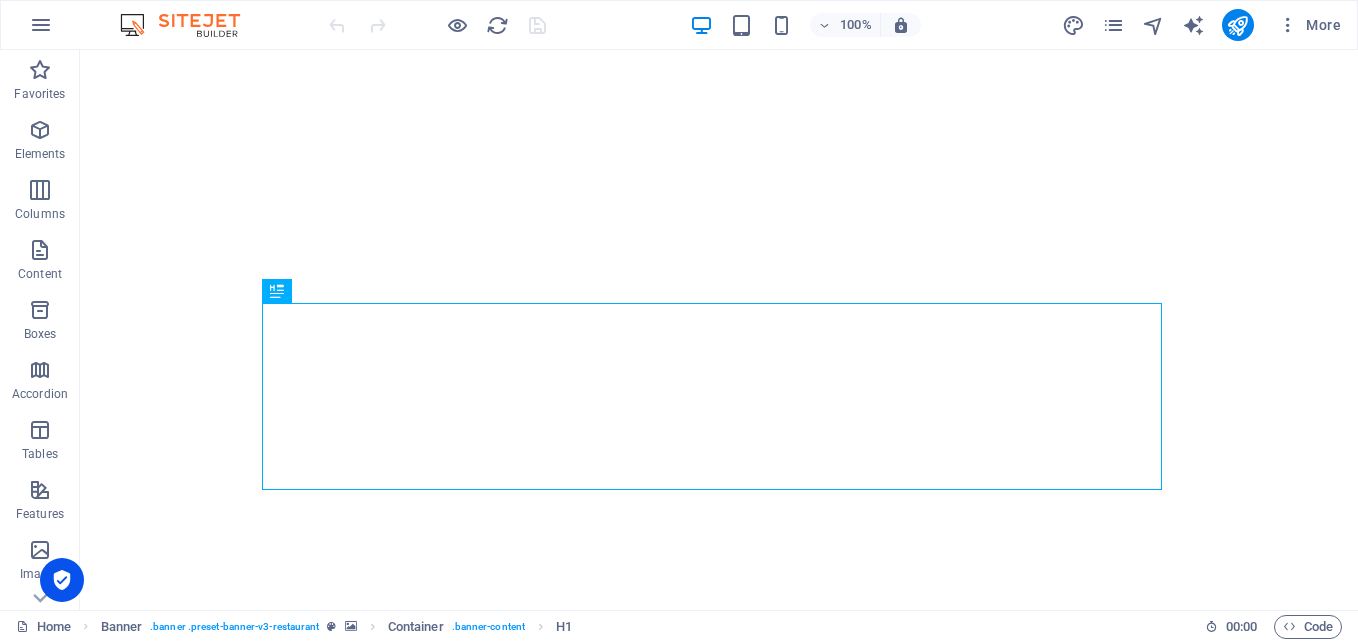 scroll, scrollTop: 0, scrollLeft: 0, axis: both 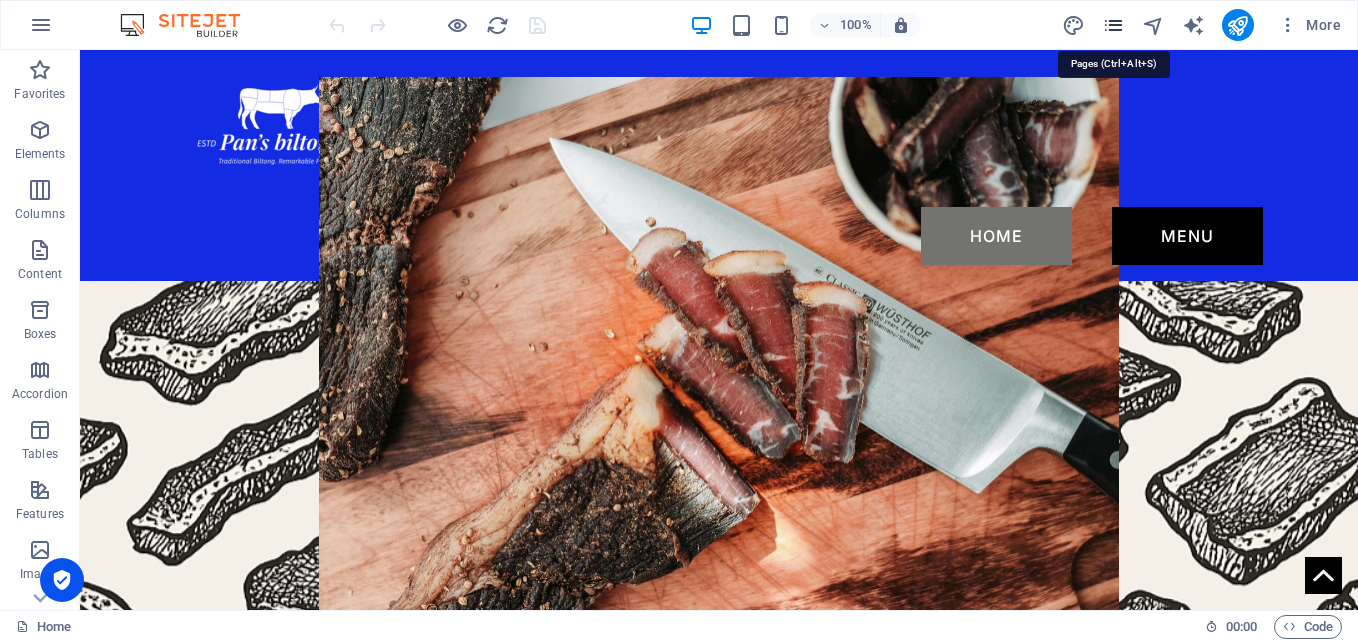 click at bounding box center (1113, 25) 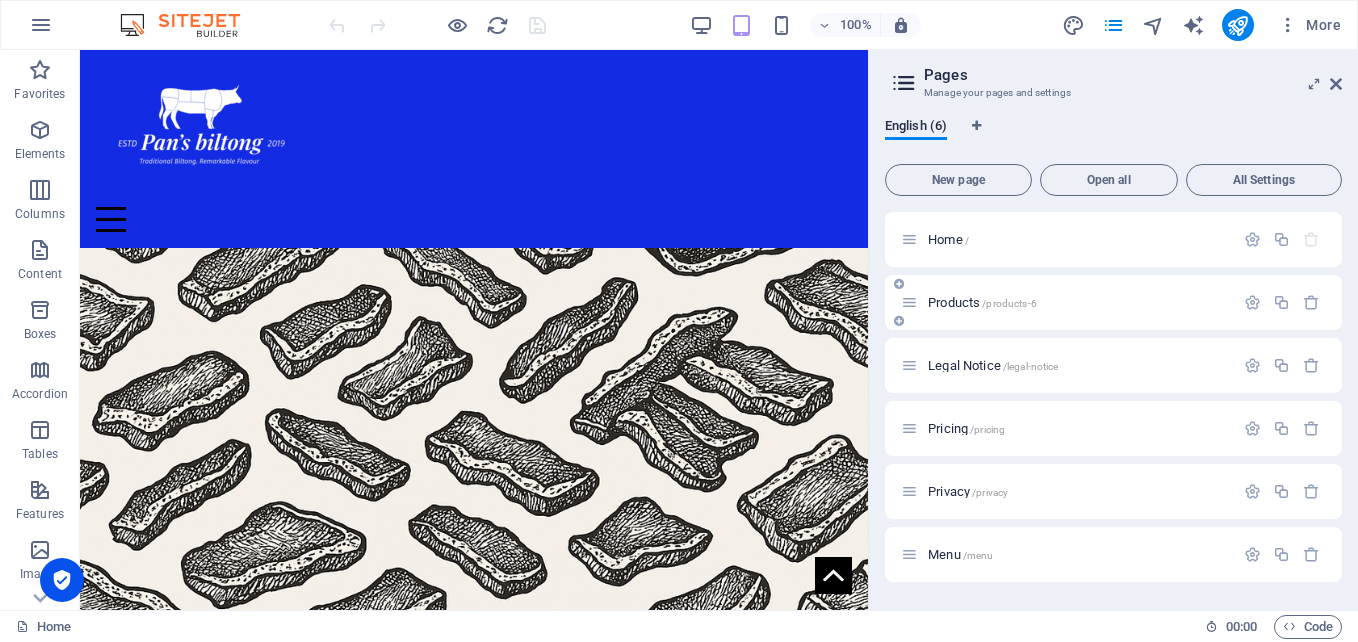click on "Products /products-6" at bounding box center (1078, 302) 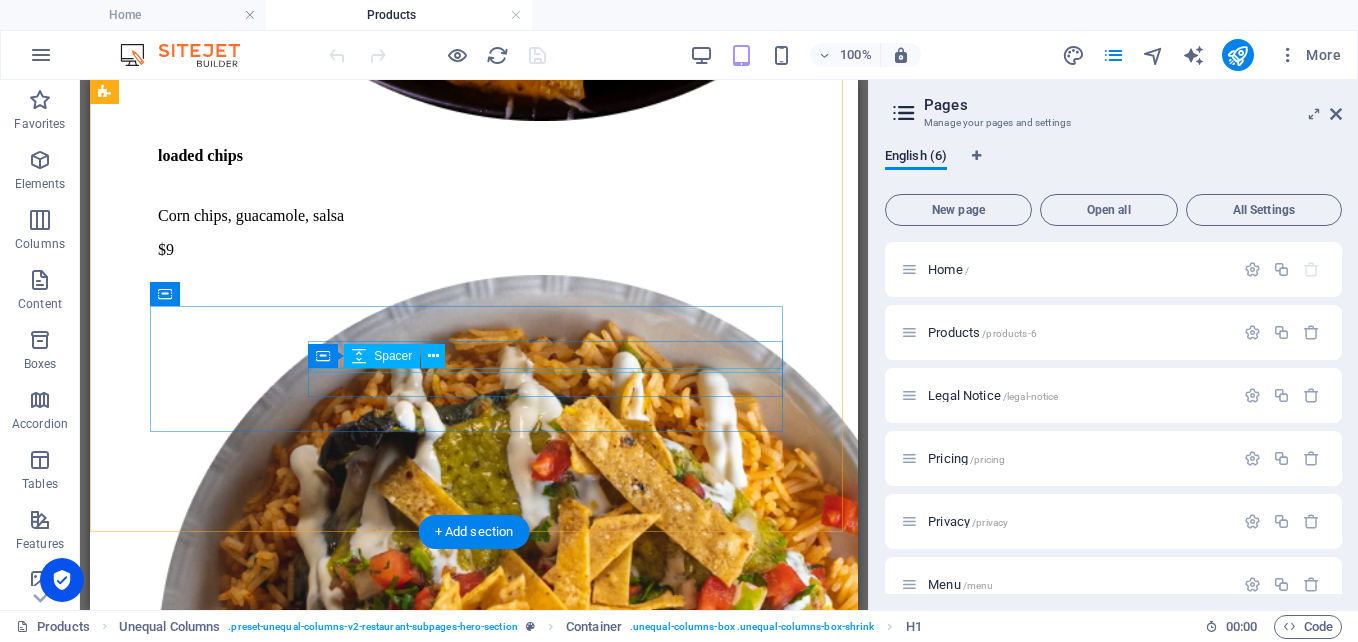 scroll, scrollTop: 3730, scrollLeft: 0, axis: vertical 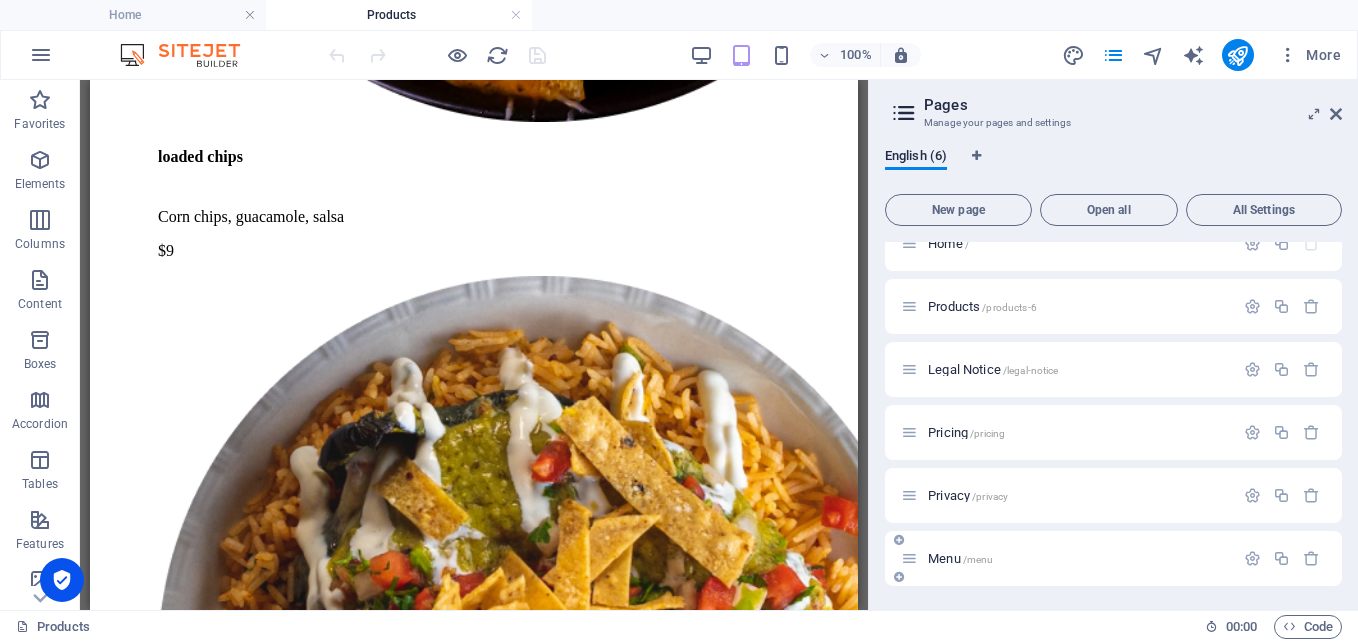 click on "Menu /menu" at bounding box center [1067, 558] 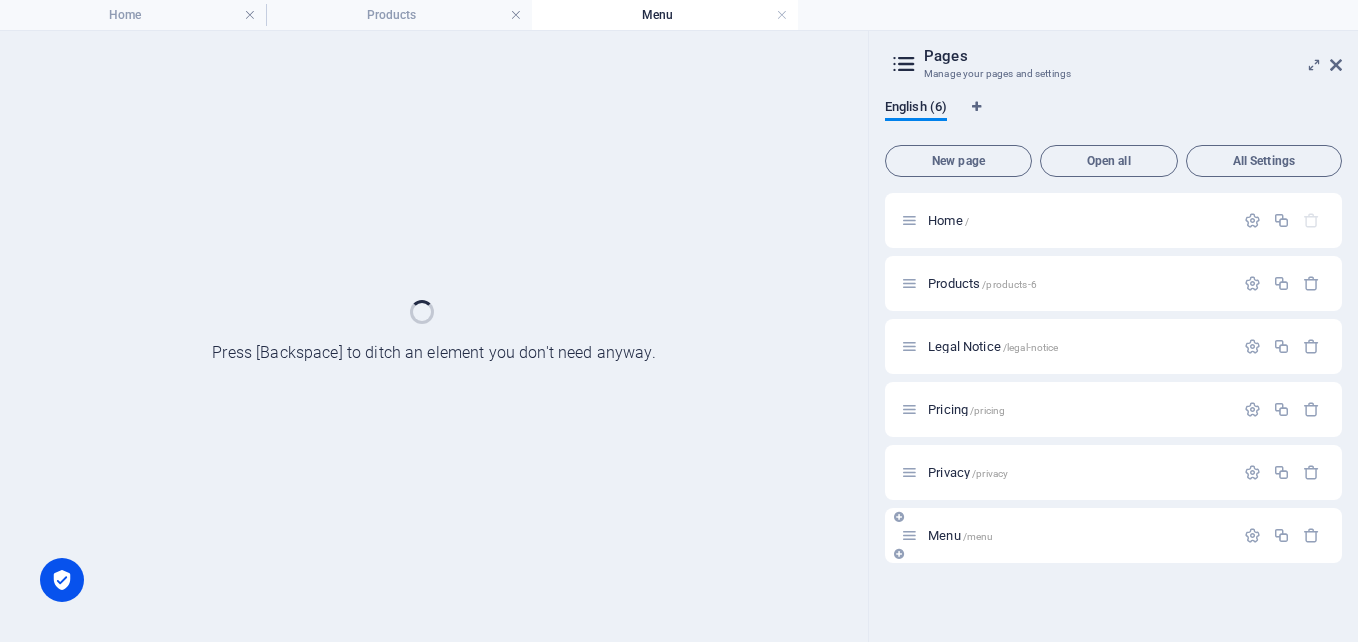 scroll, scrollTop: 0, scrollLeft: 0, axis: both 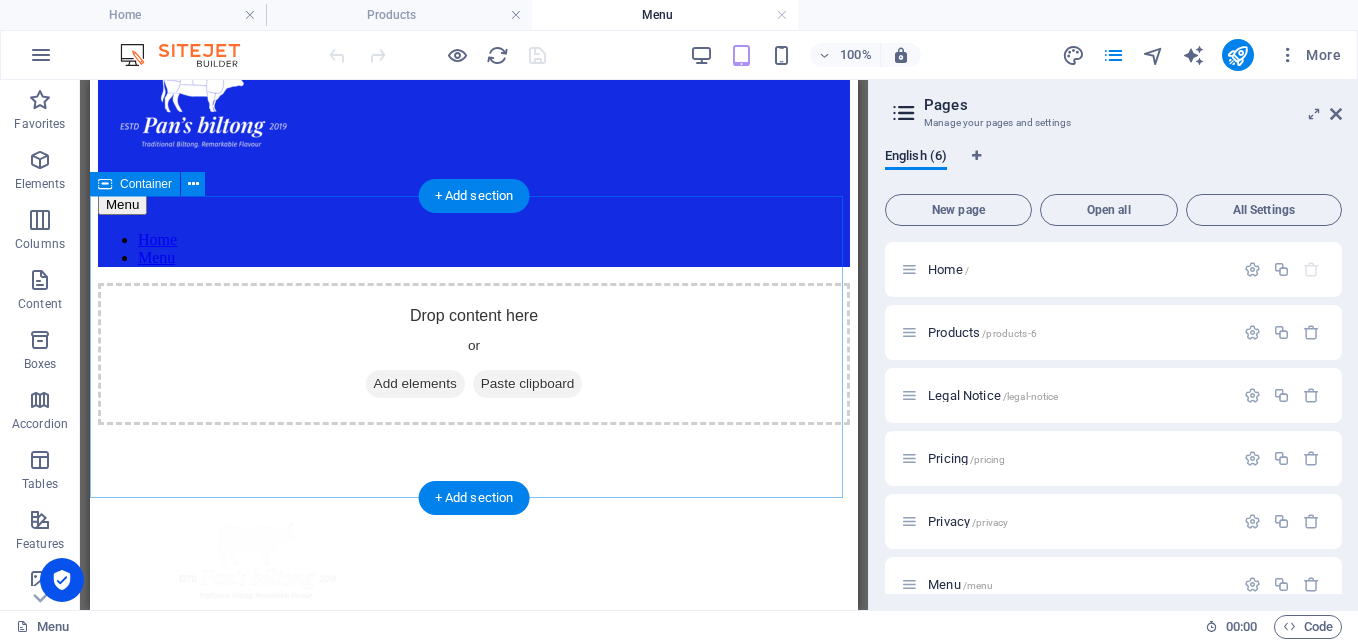 click on "Add elements" at bounding box center [415, 384] 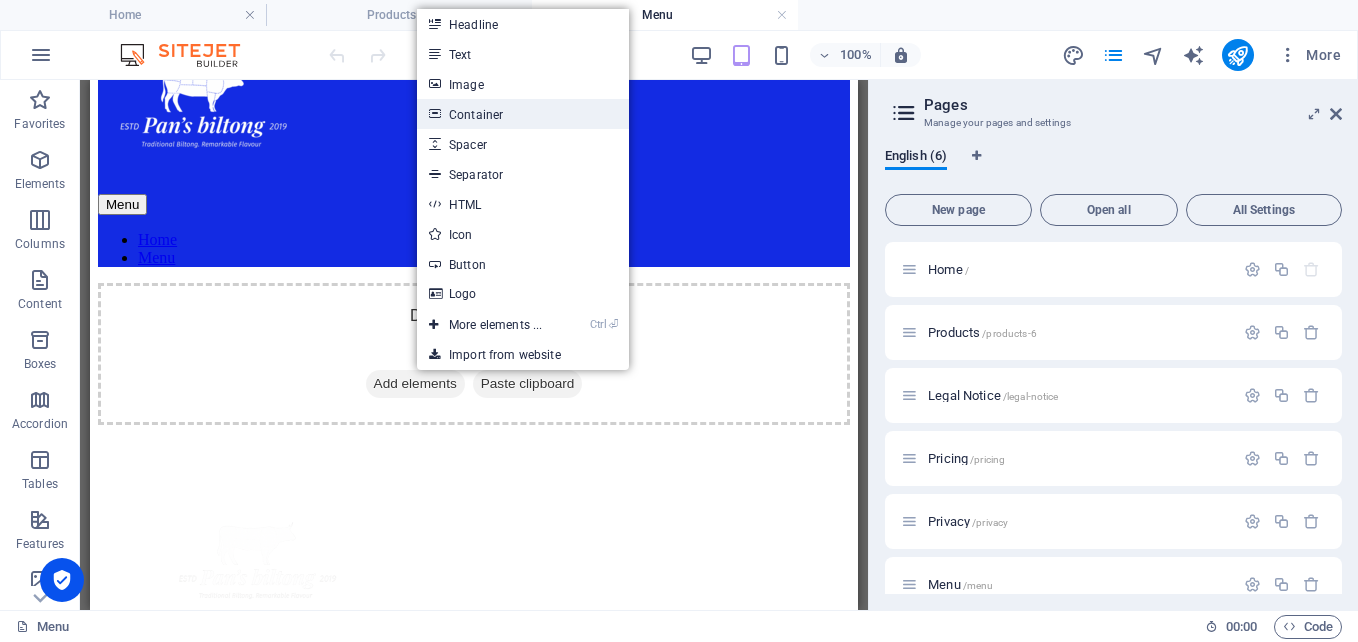 click on "Container" at bounding box center [523, 114] 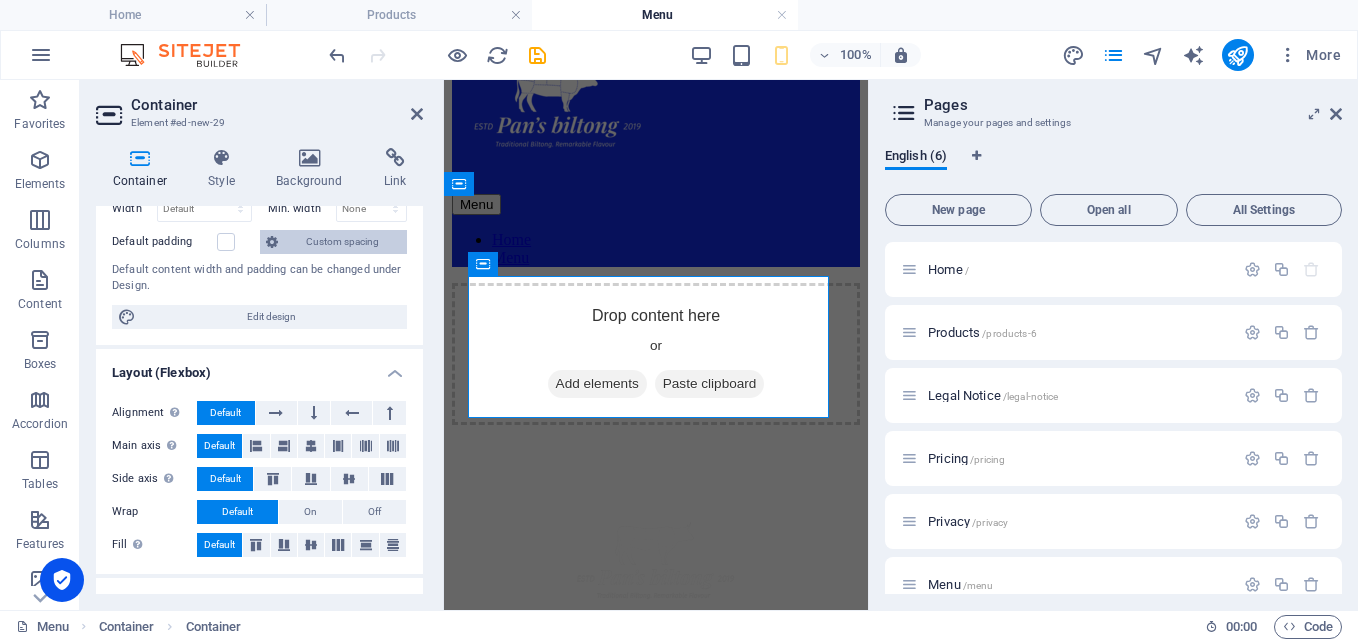 scroll, scrollTop: 161, scrollLeft: 0, axis: vertical 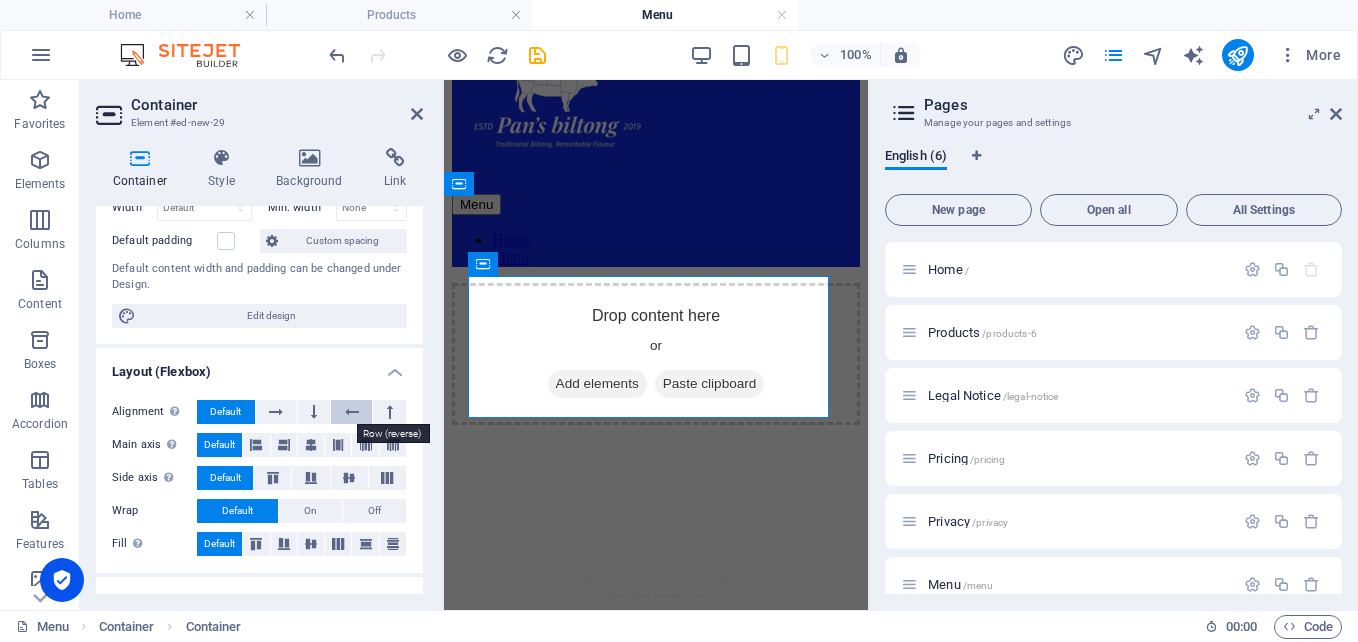 click at bounding box center (352, 412) 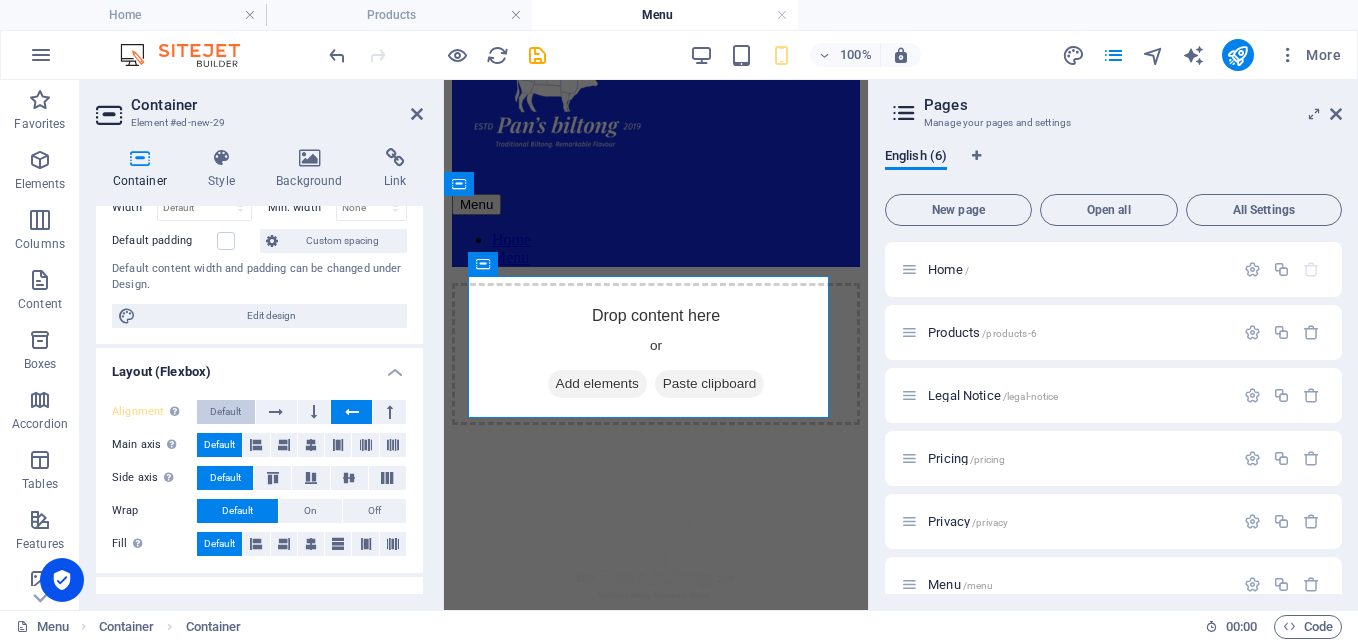 click on "Default" at bounding box center [225, 412] 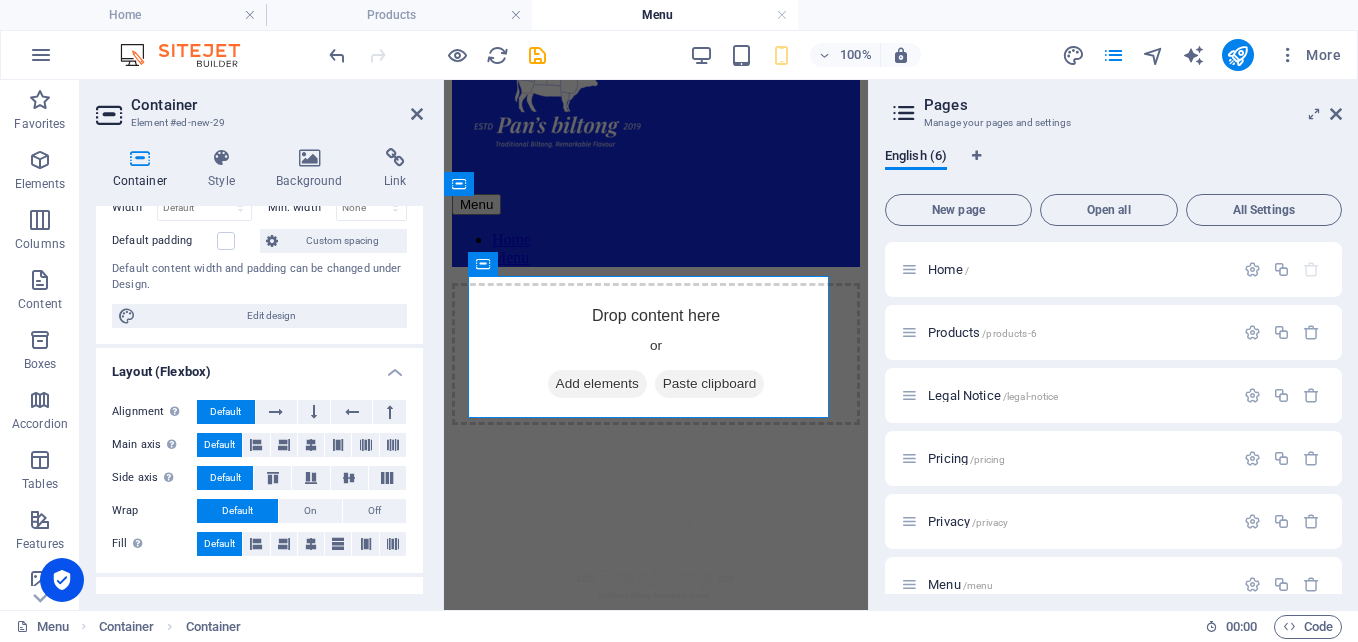 click on "Default" at bounding box center [225, 478] 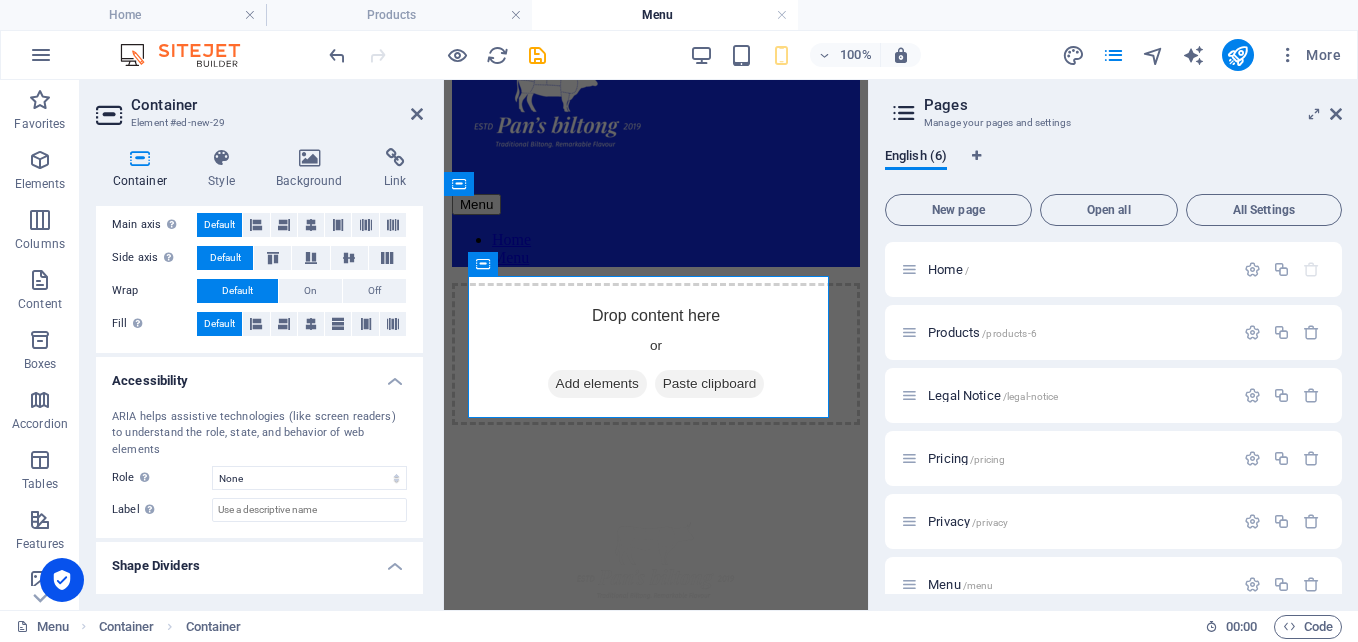 scroll, scrollTop: 405, scrollLeft: 0, axis: vertical 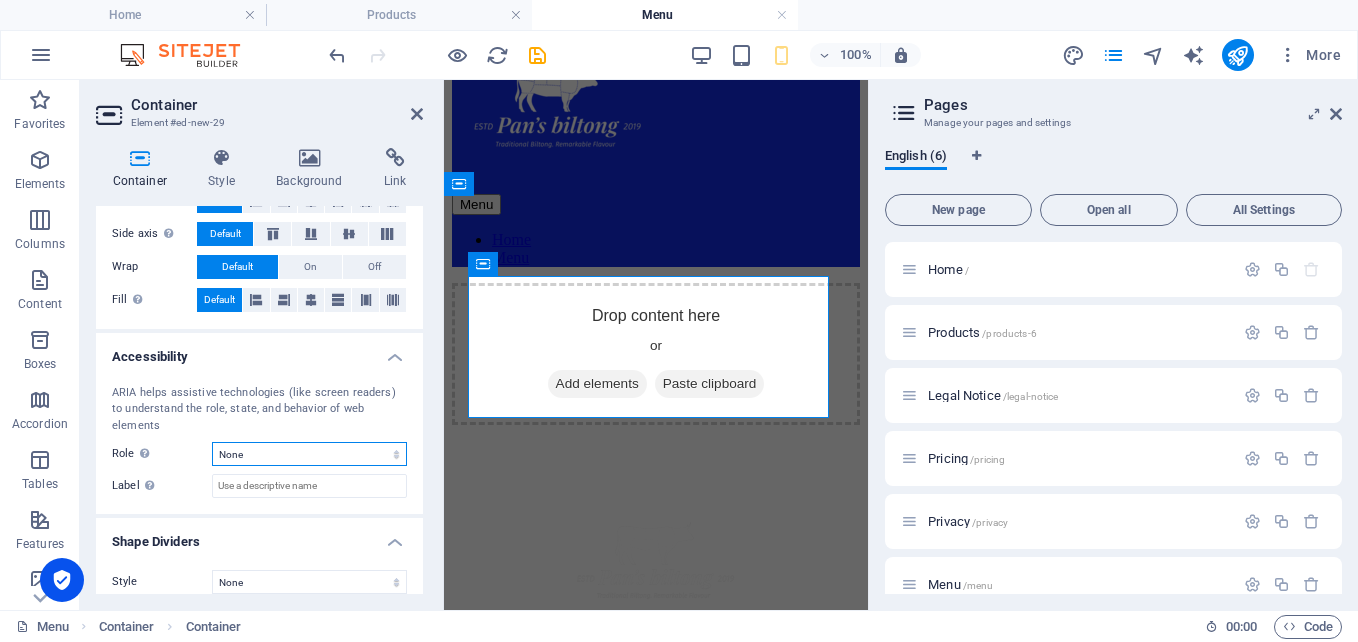 click on "None Alert Article Banner Comment Complementary Dialog Footer Header Marquee Presentation Region Section Separator Status Timer" at bounding box center [309, 454] 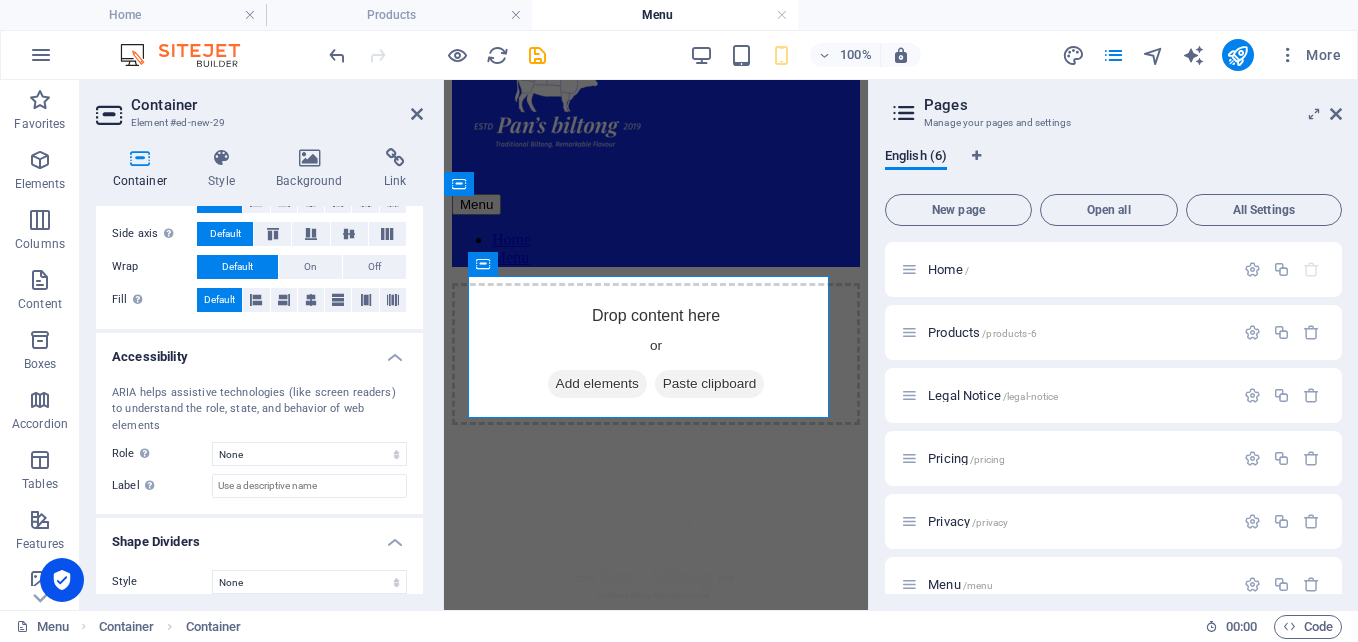 click on "100% More" at bounding box center (679, 55) 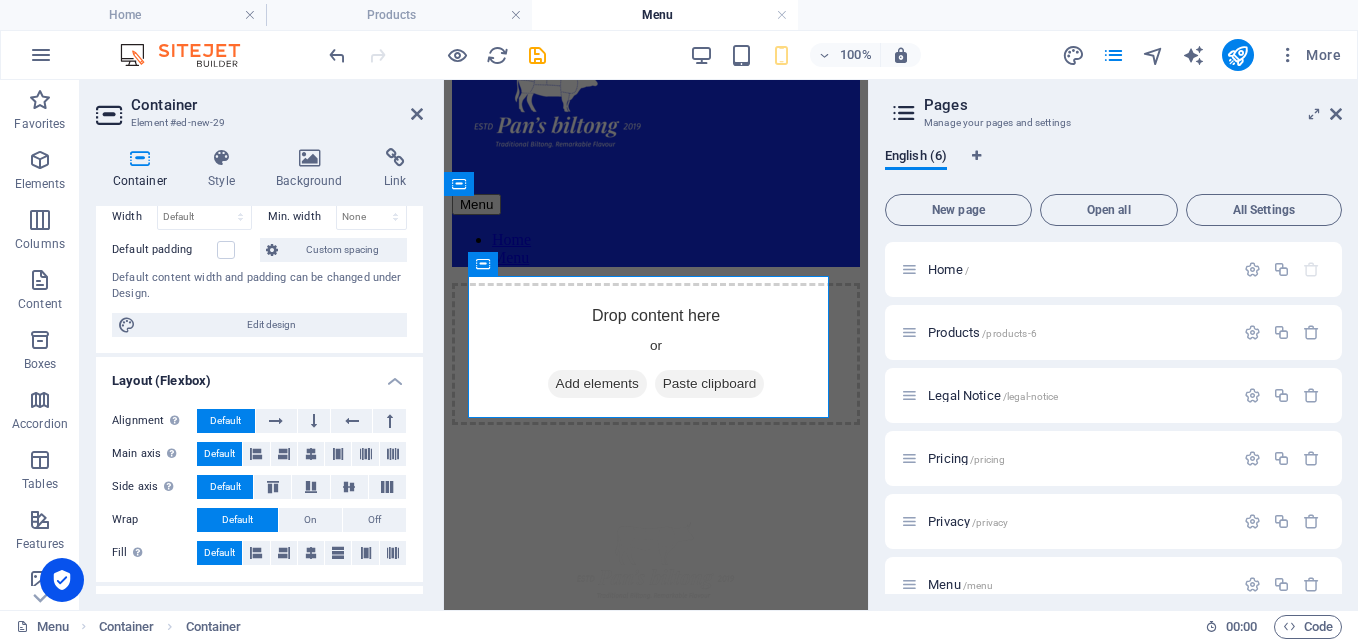 scroll, scrollTop: 0, scrollLeft: 0, axis: both 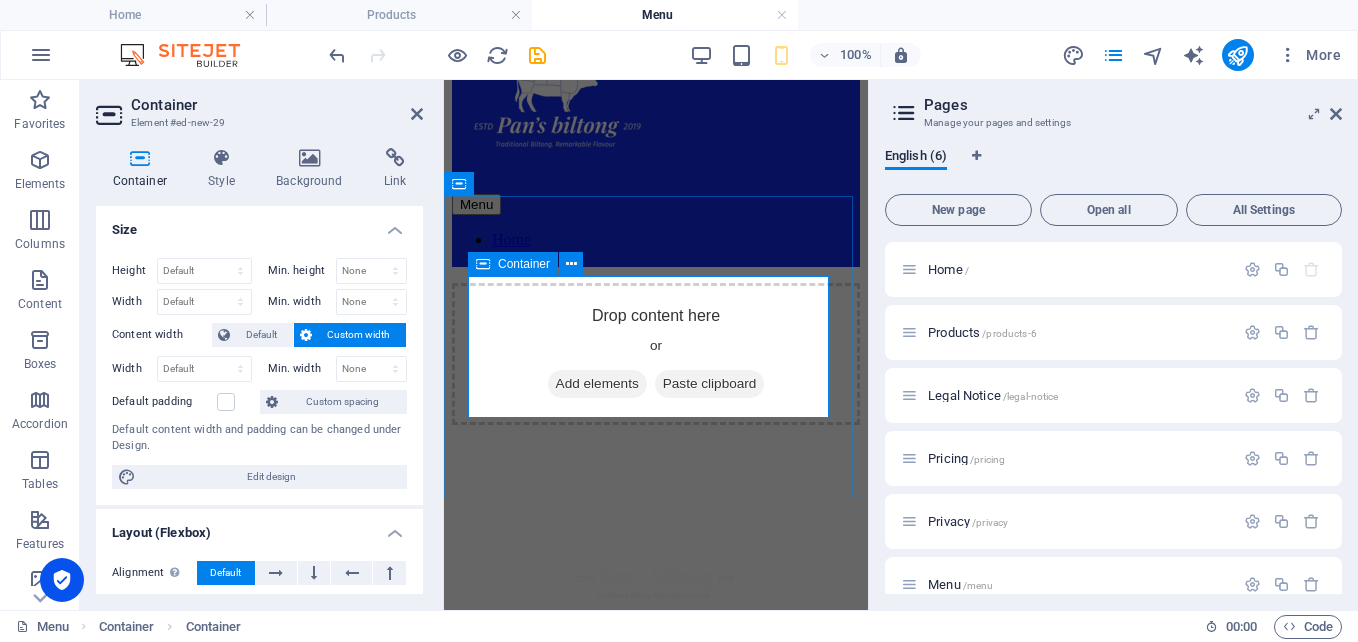 click on "Add elements" at bounding box center [597, 384] 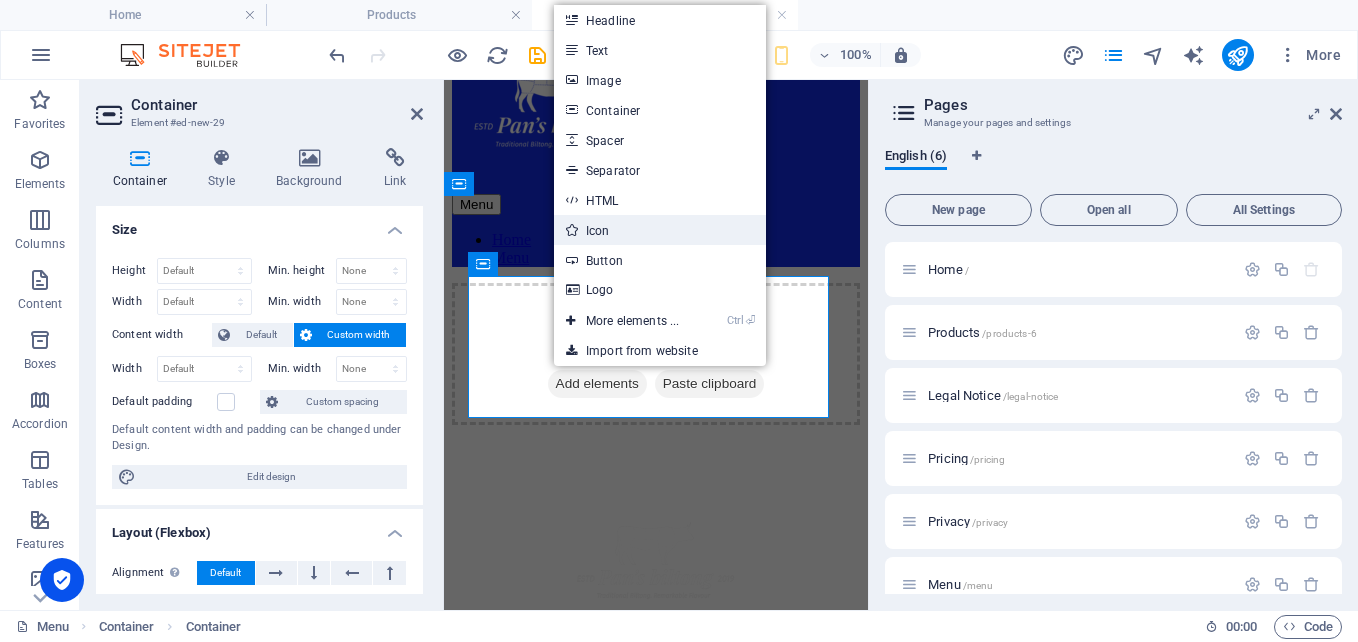 click on "Icon" at bounding box center [660, 230] 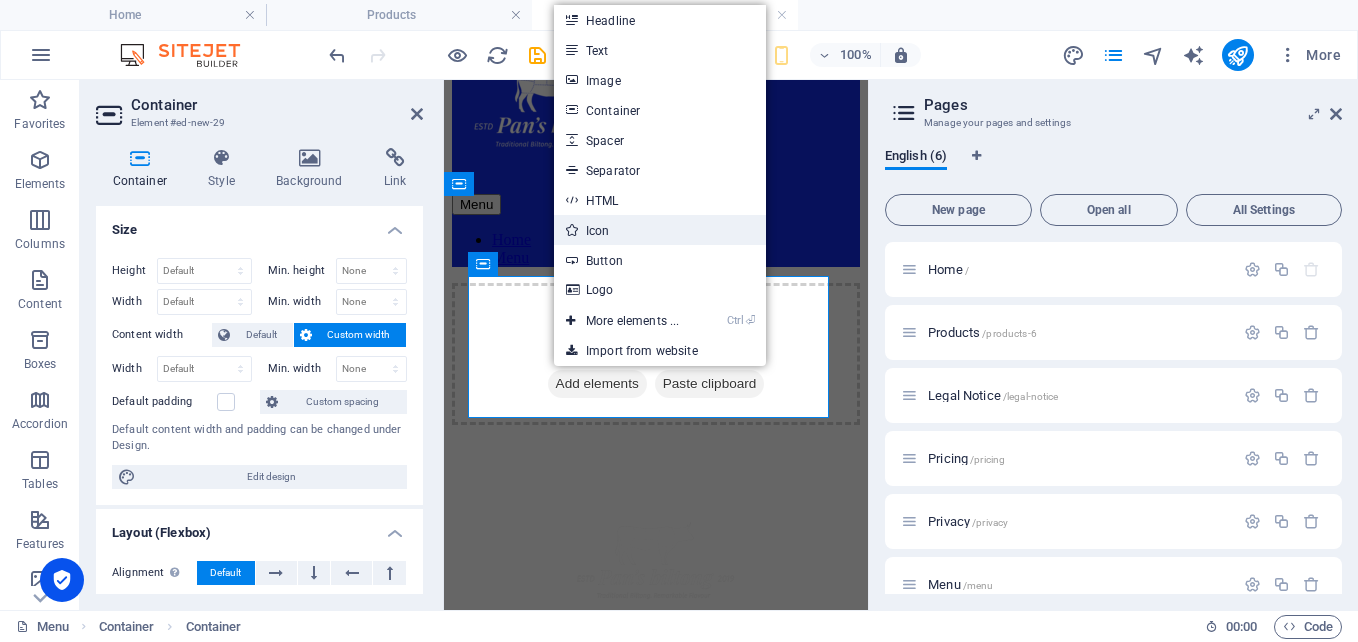 select on "xMidYMid" 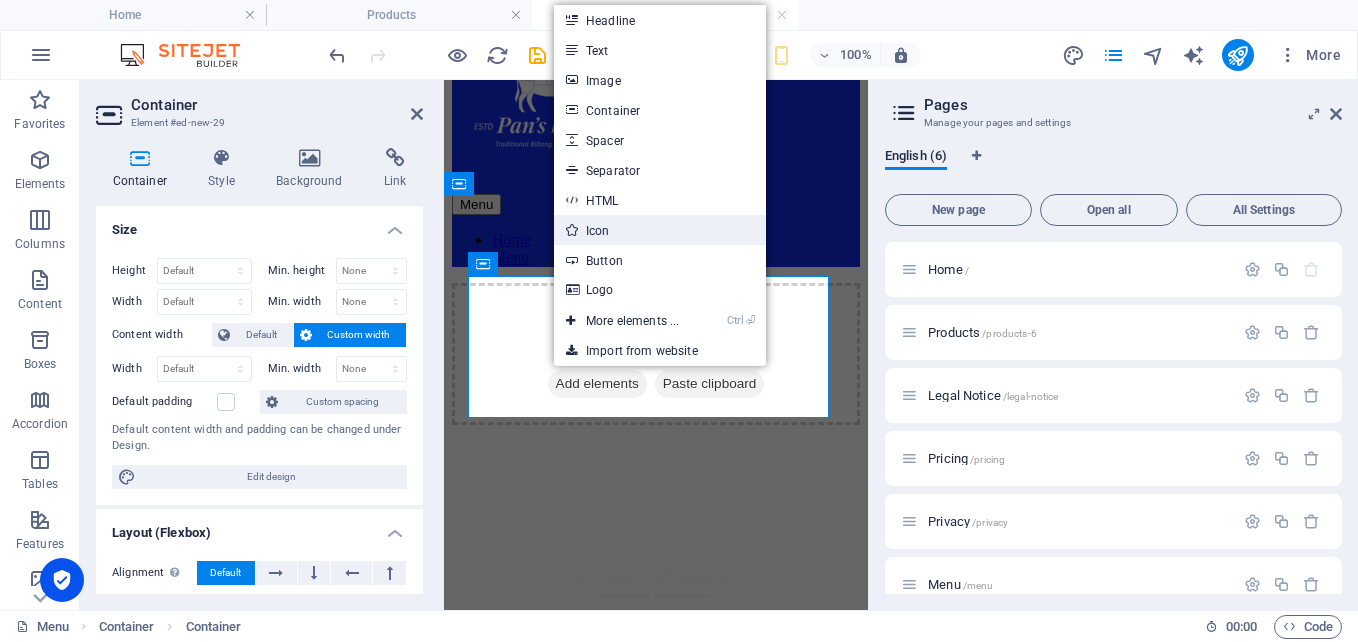 select on "px" 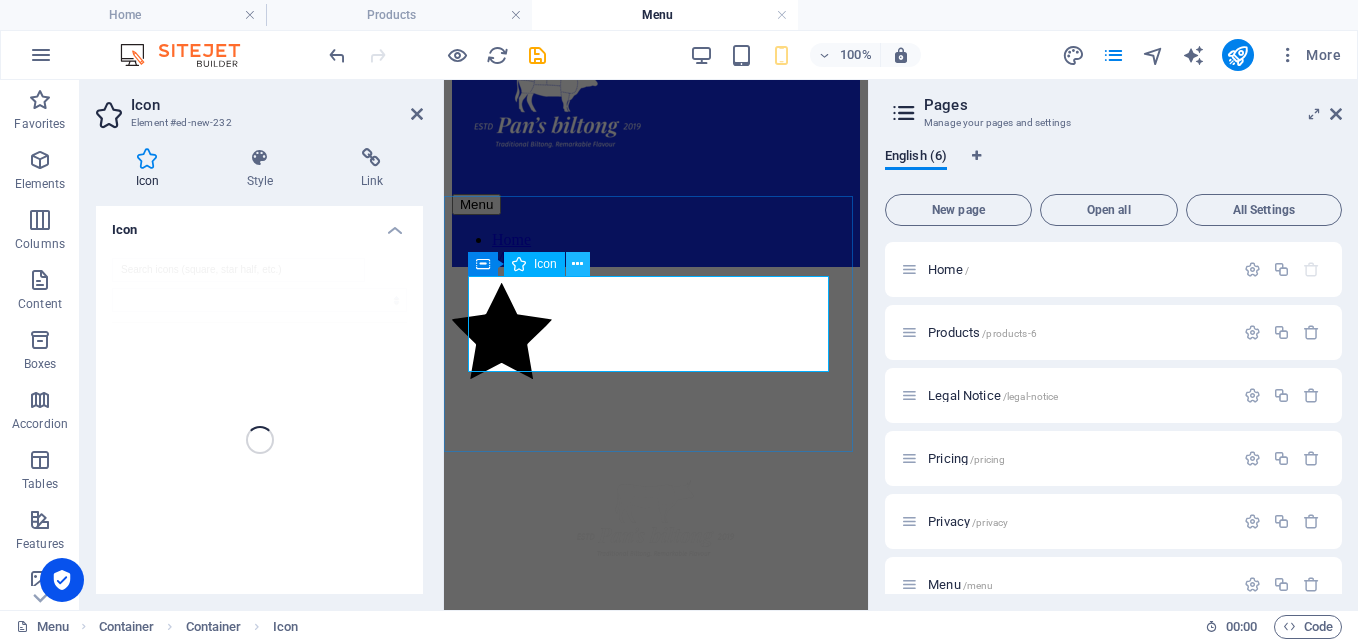click at bounding box center (577, 264) 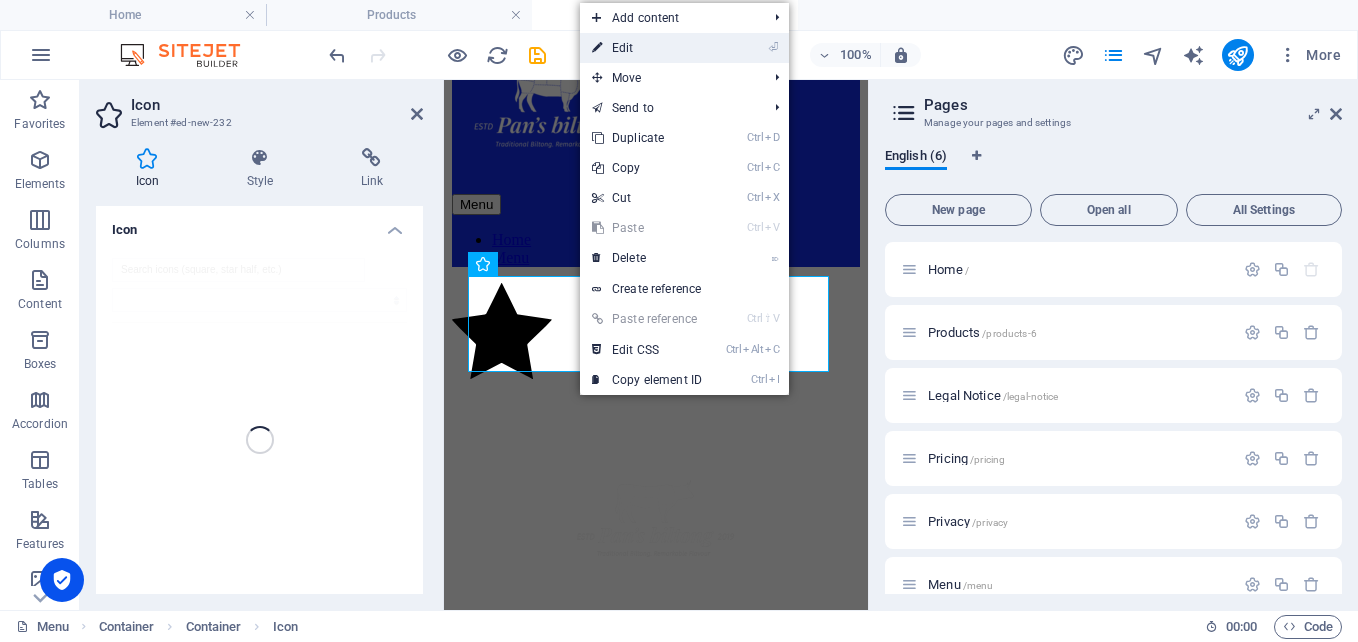 click on "⏎  Edit" at bounding box center (647, 48) 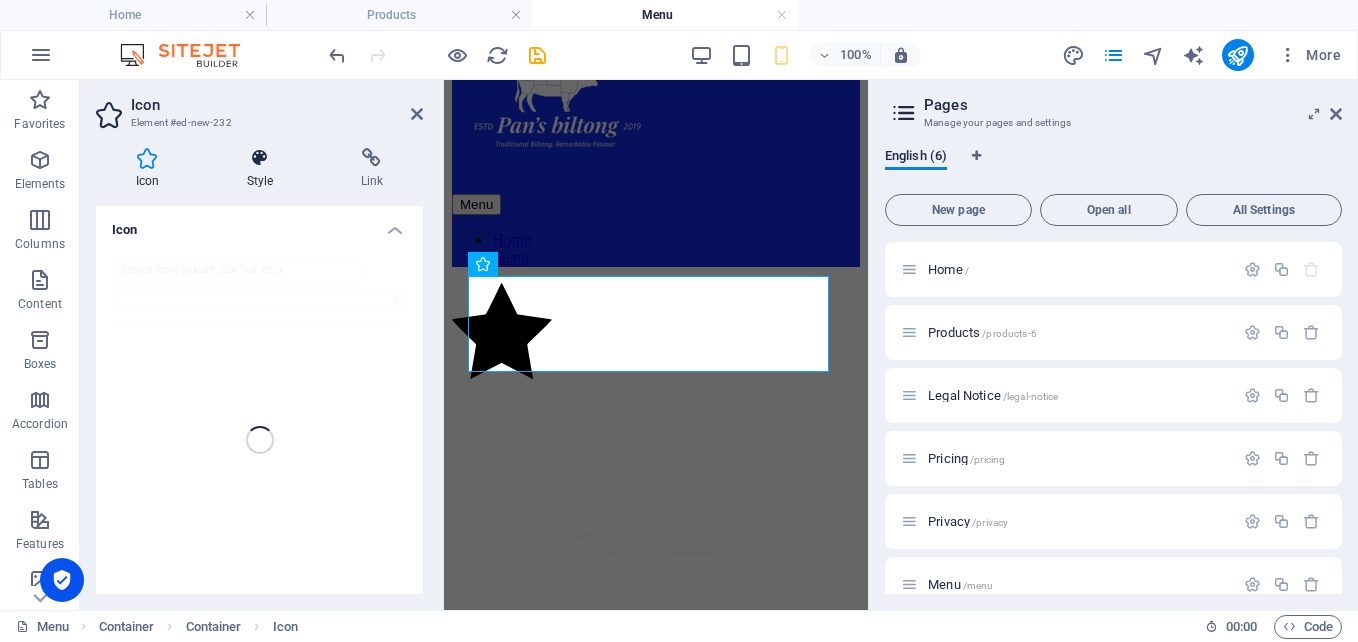 click at bounding box center (260, 158) 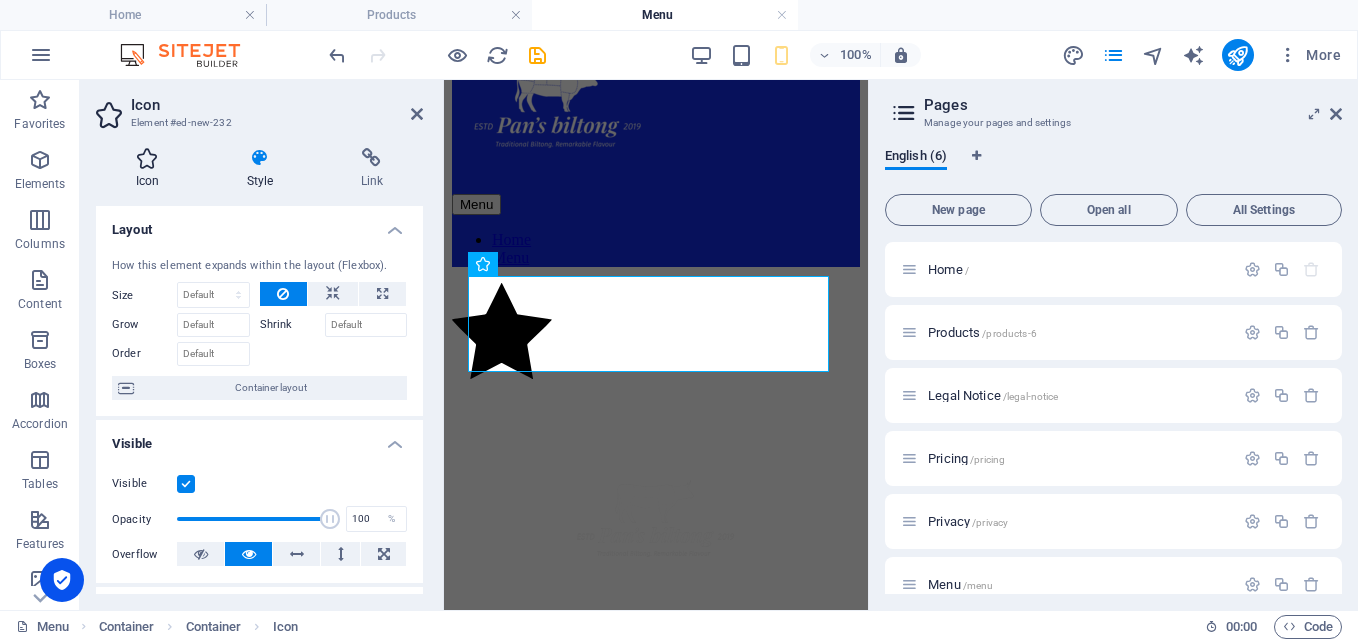 click on "Icon" at bounding box center [151, 169] 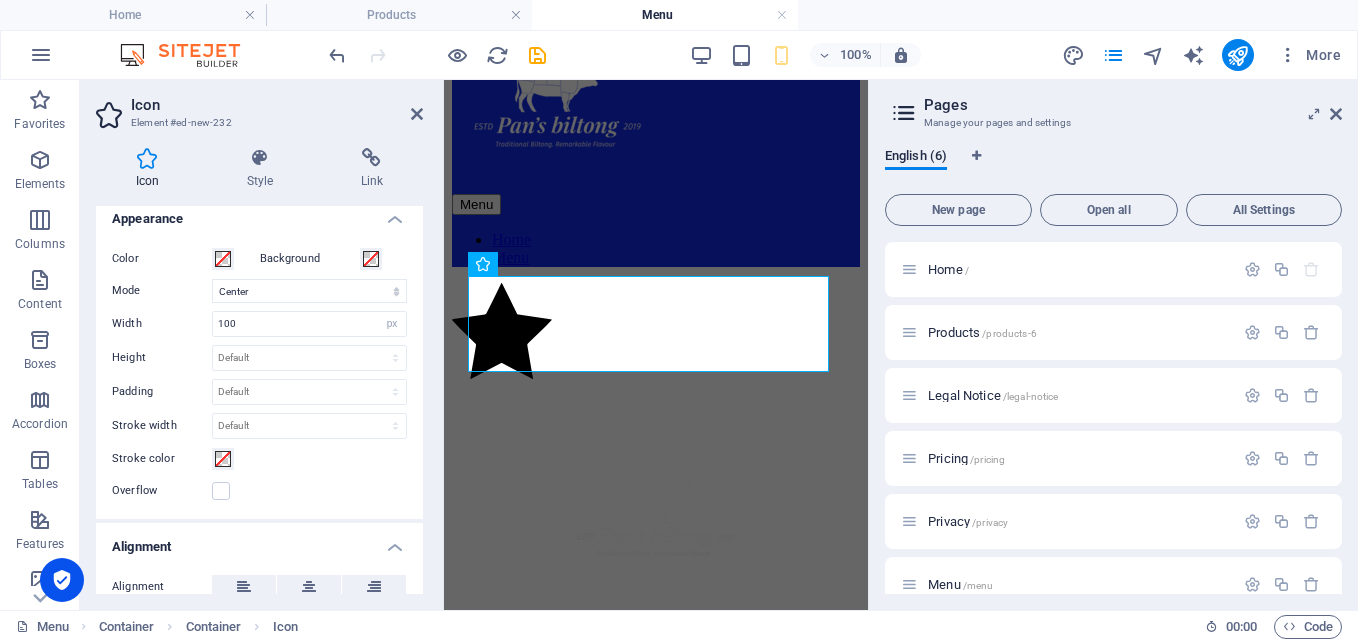 scroll, scrollTop: 448, scrollLeft: 0, axis: vertical 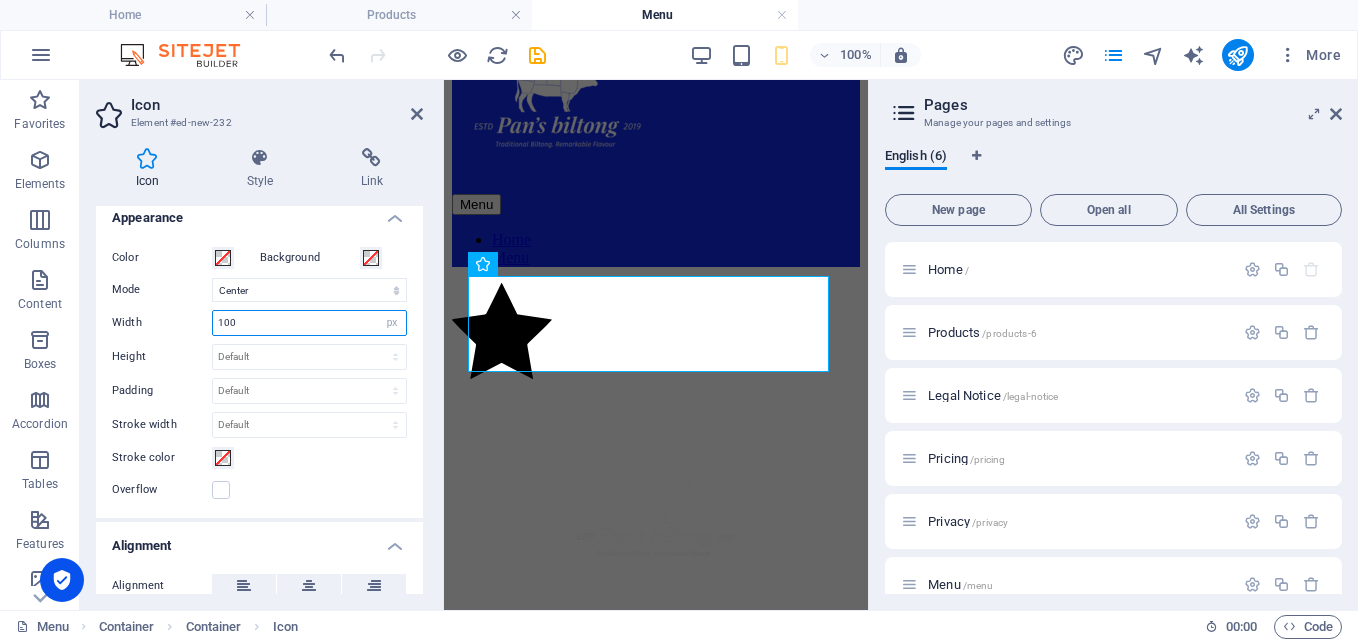click on "100" at bounding box center [309, 323] 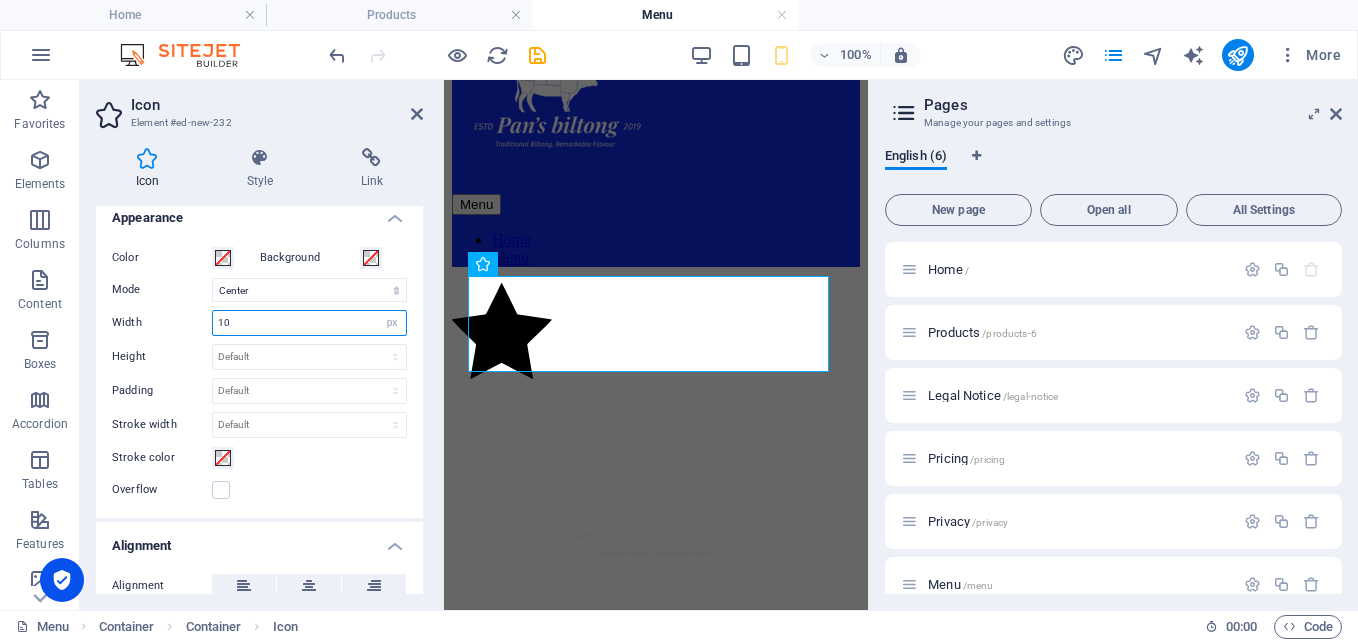 type on "1" 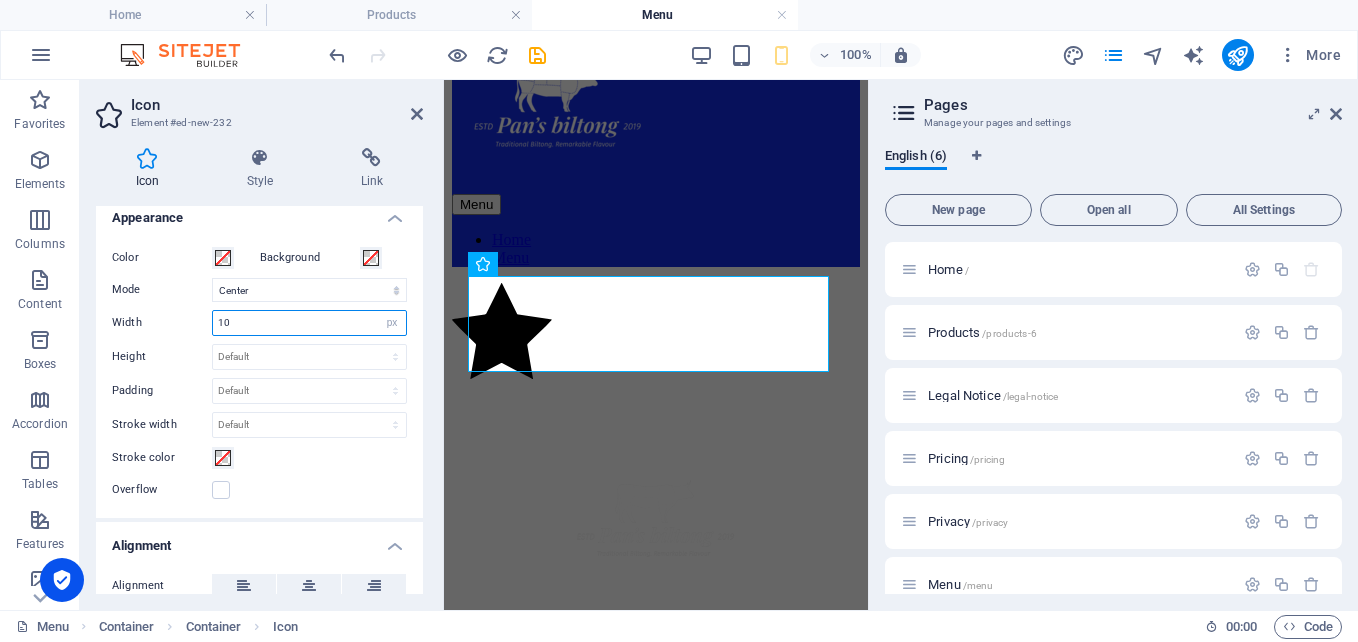 type on "10" 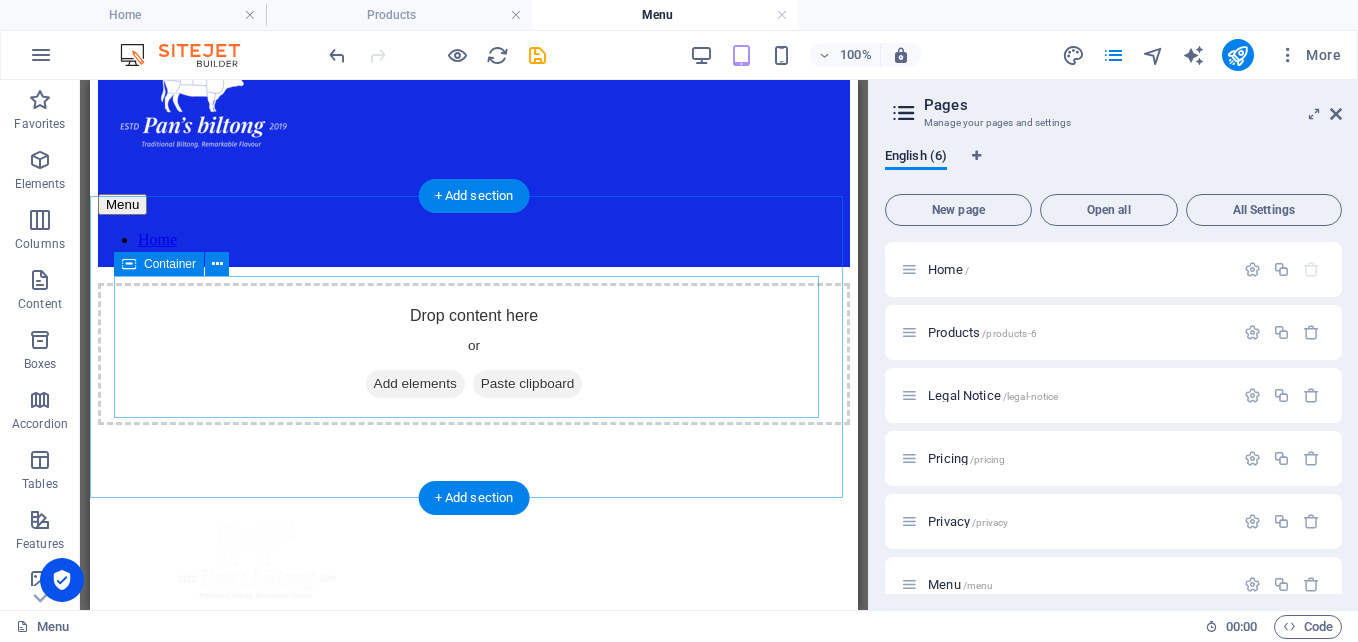 click on "Add elements" at bounding box center (415, 384) 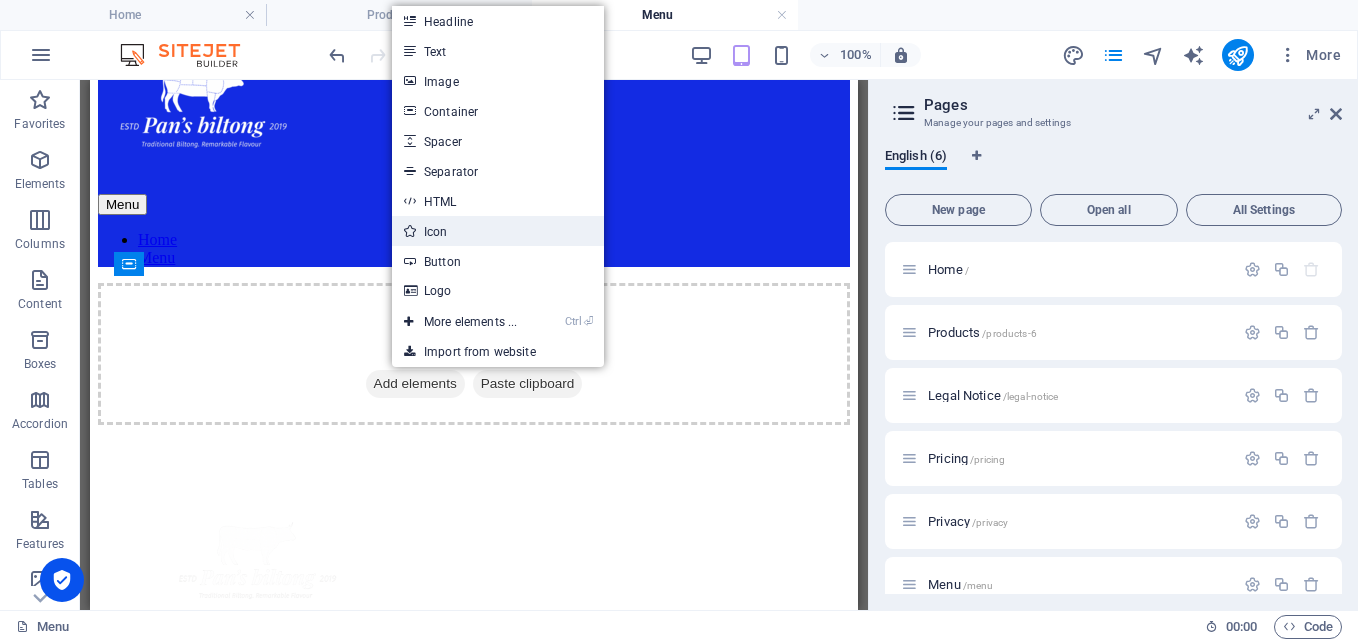 click on "Icon" at bounding box center [498, 231] 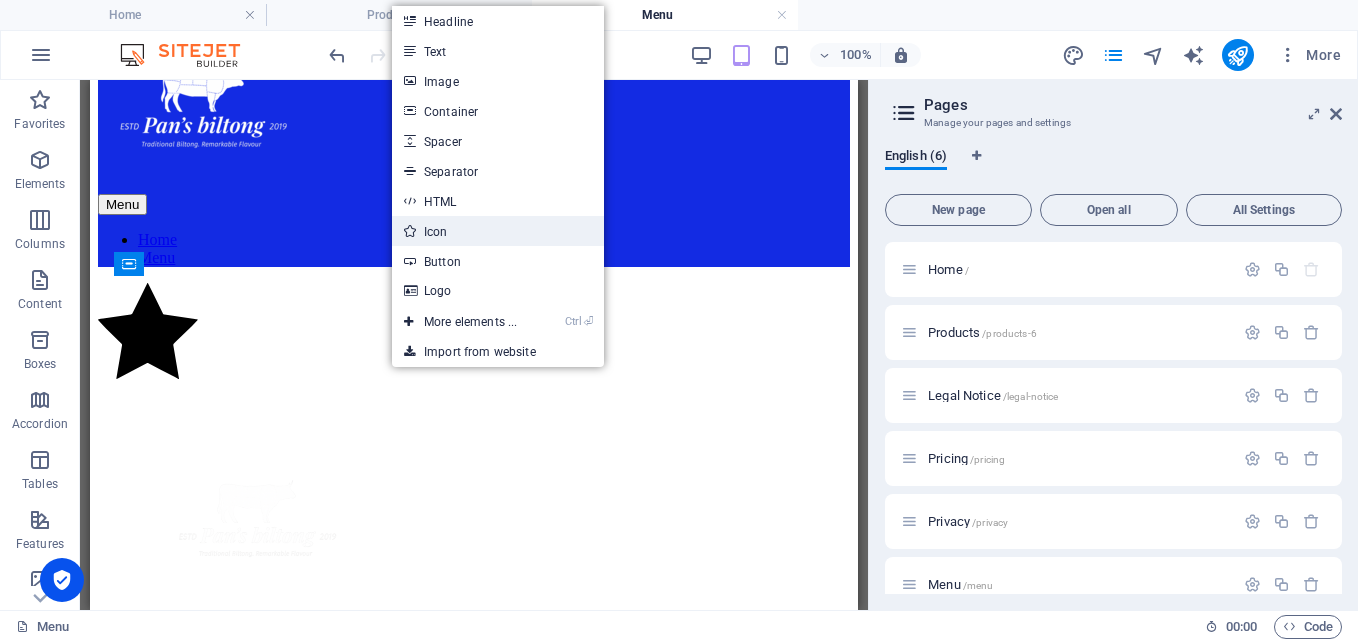 select on "xMidYMid" 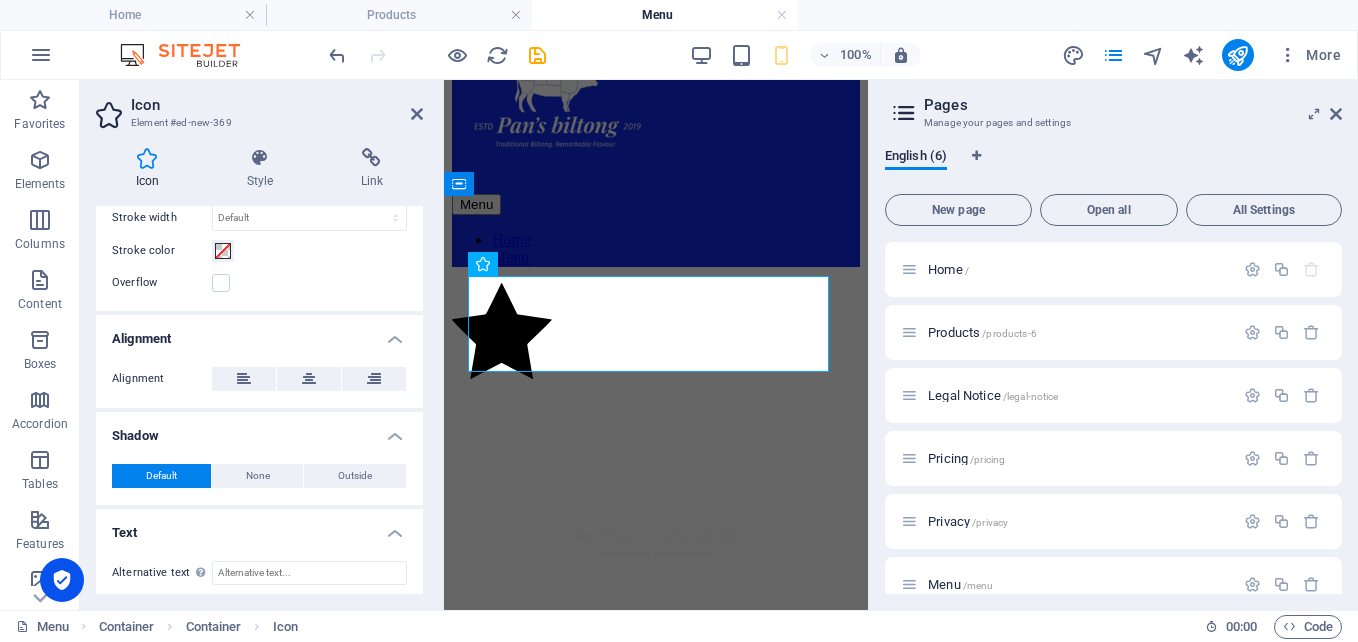 scroll, scrollTop: 662, scrollLeft: 0, axis: vertical 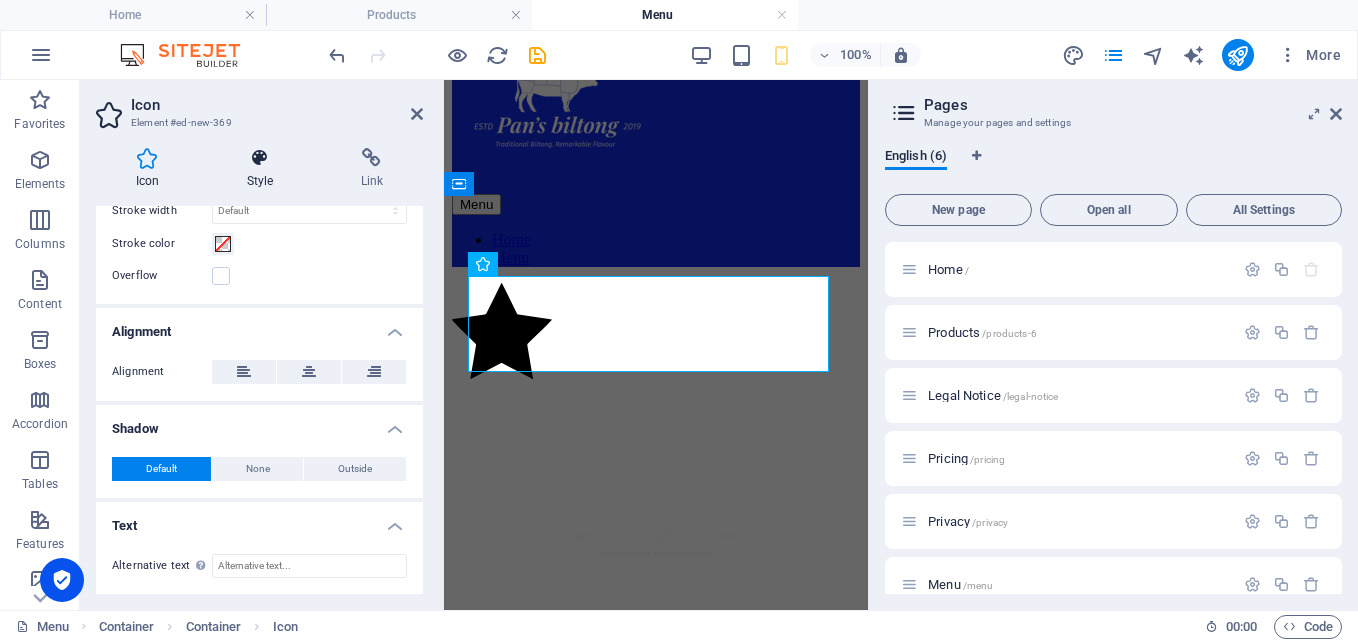 click on "Style" at bounding box center [264, 169] 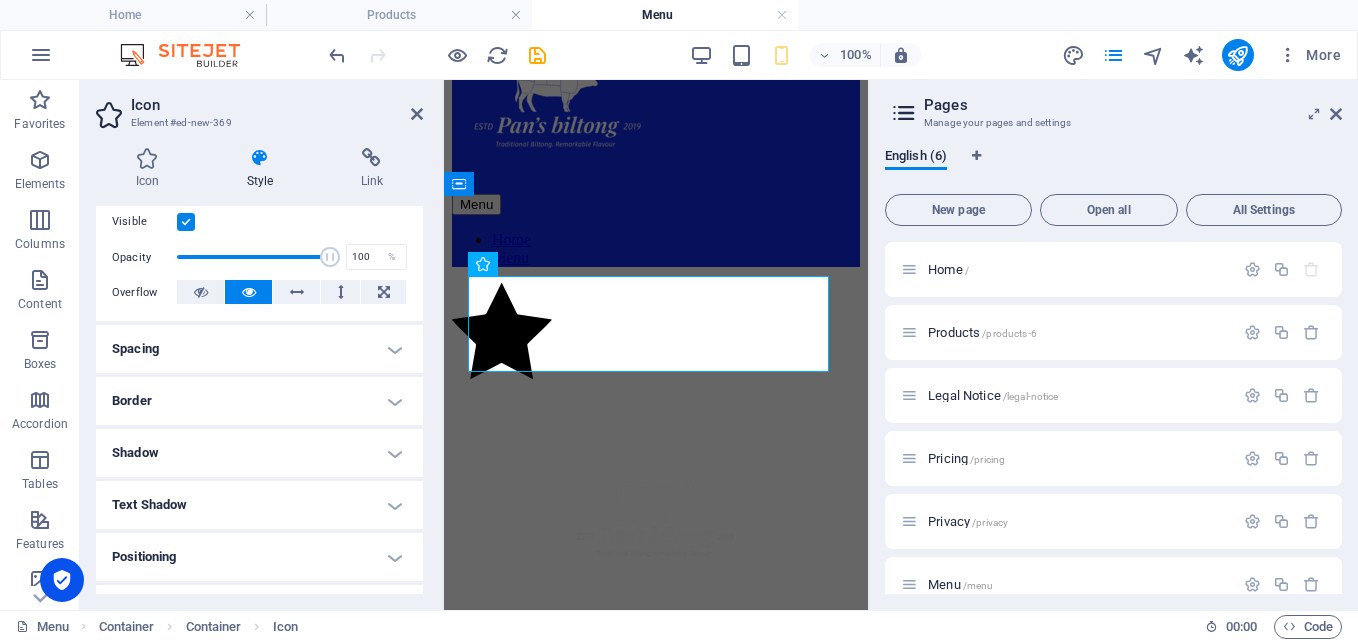 scroll, scrollTop: 264, scrollLeft: 0, axis: vertical 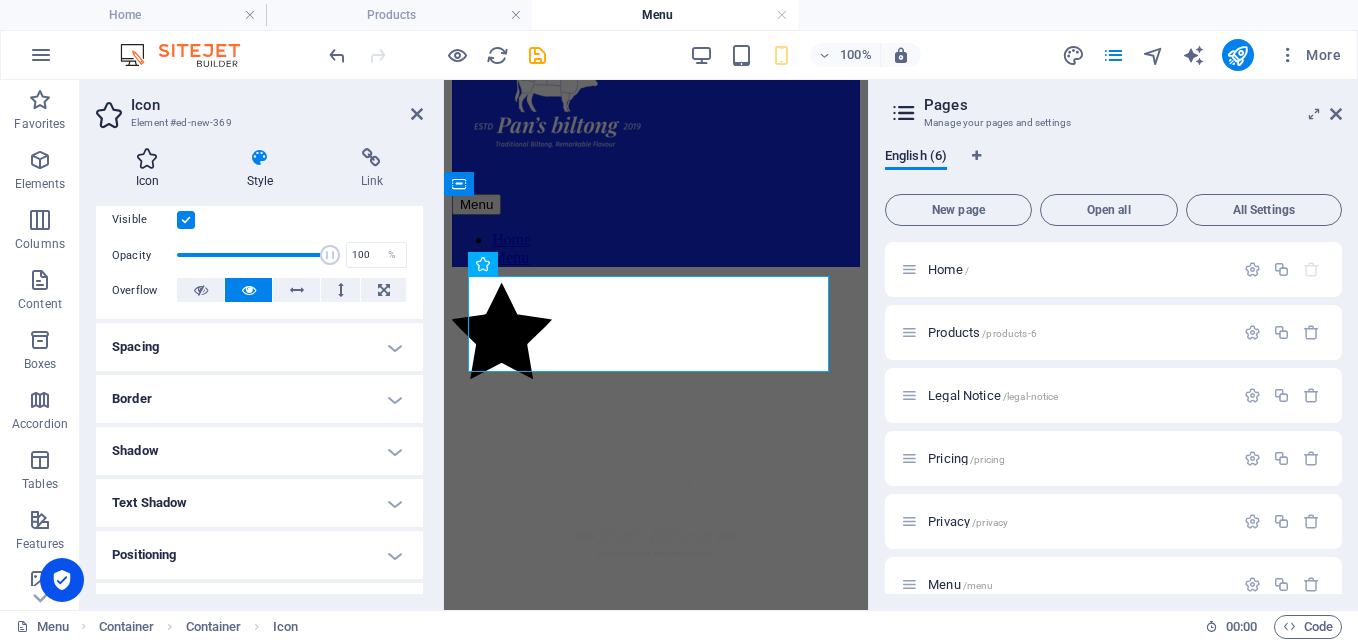 click on "Icon" at bounding box center [151, 169] 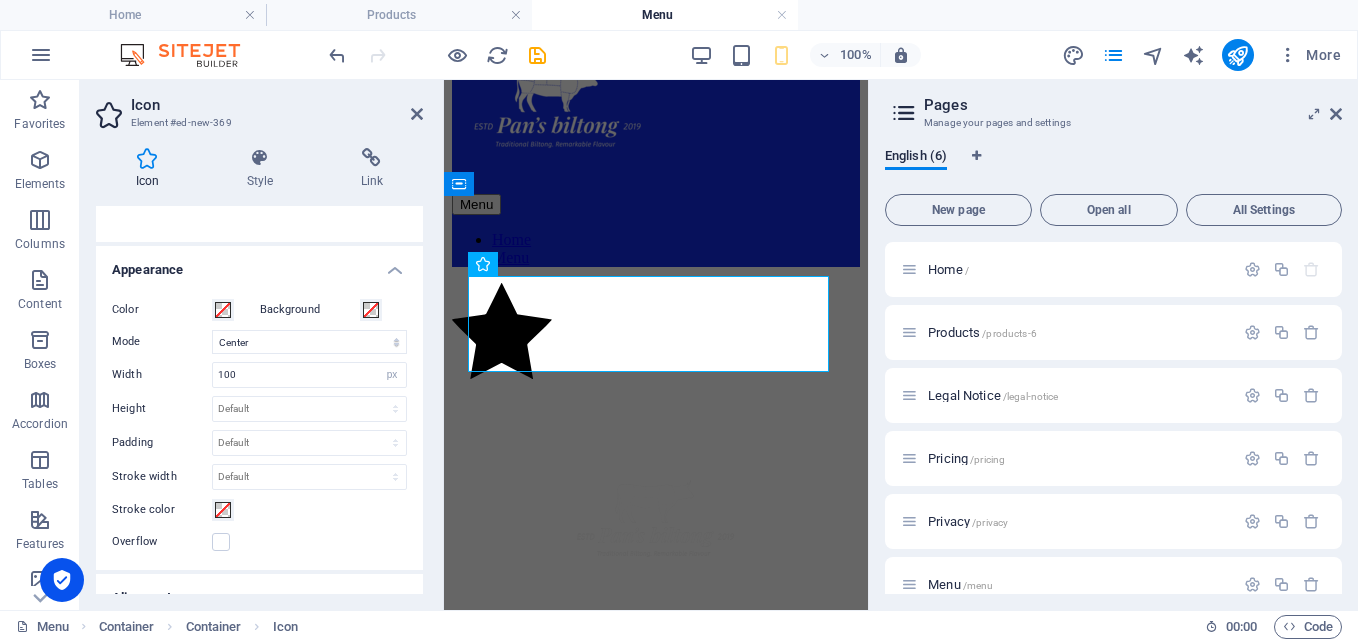 scroll, scrollTop: 395, scrollLeft: 0, axis: vertical 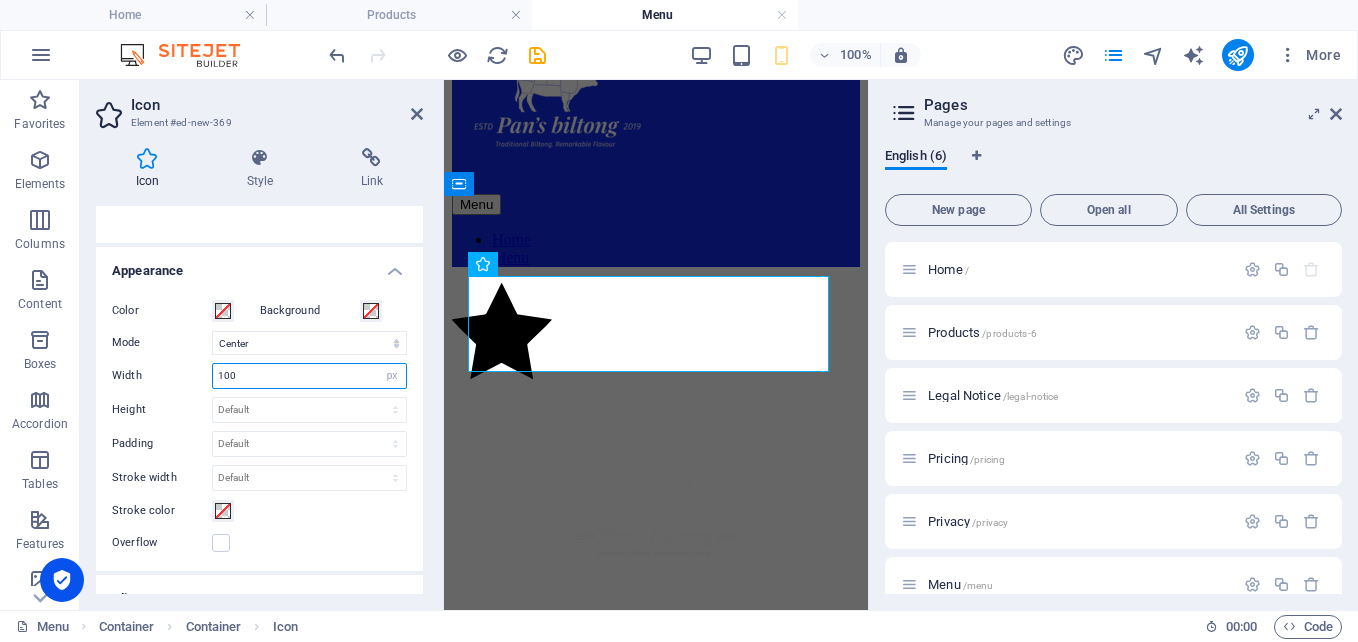 click on "100" at bounding box center [309, 376] 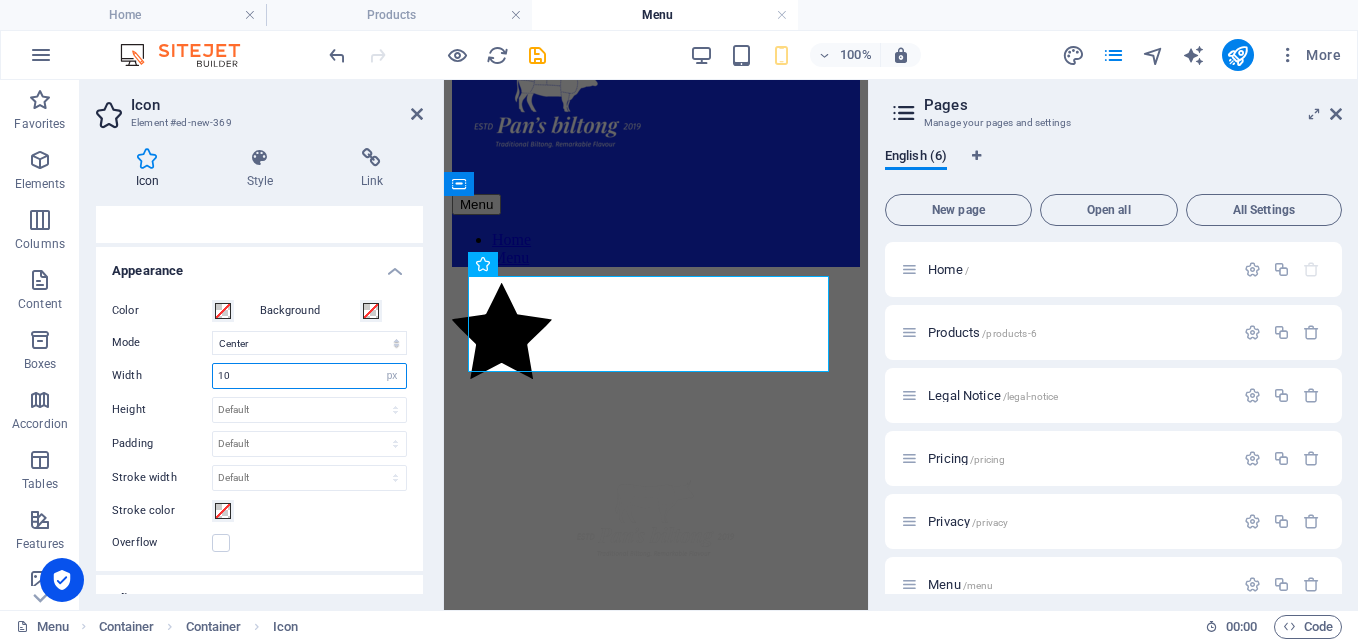 type on "1" 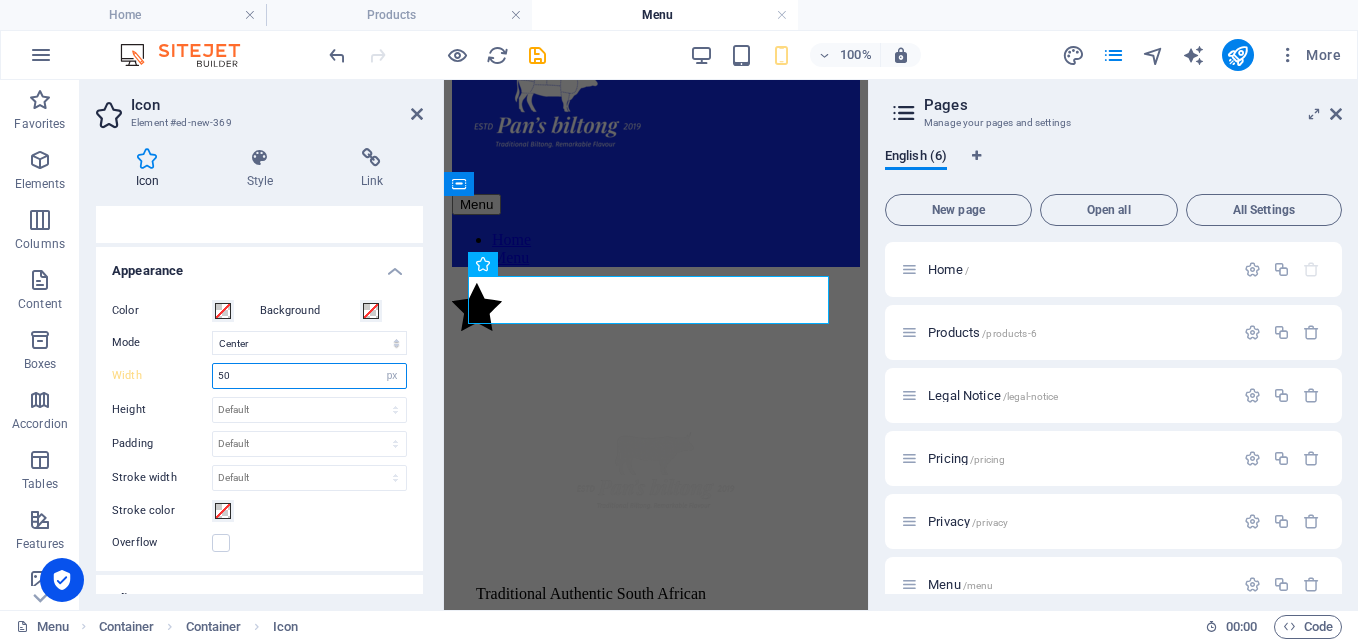 type on "5" 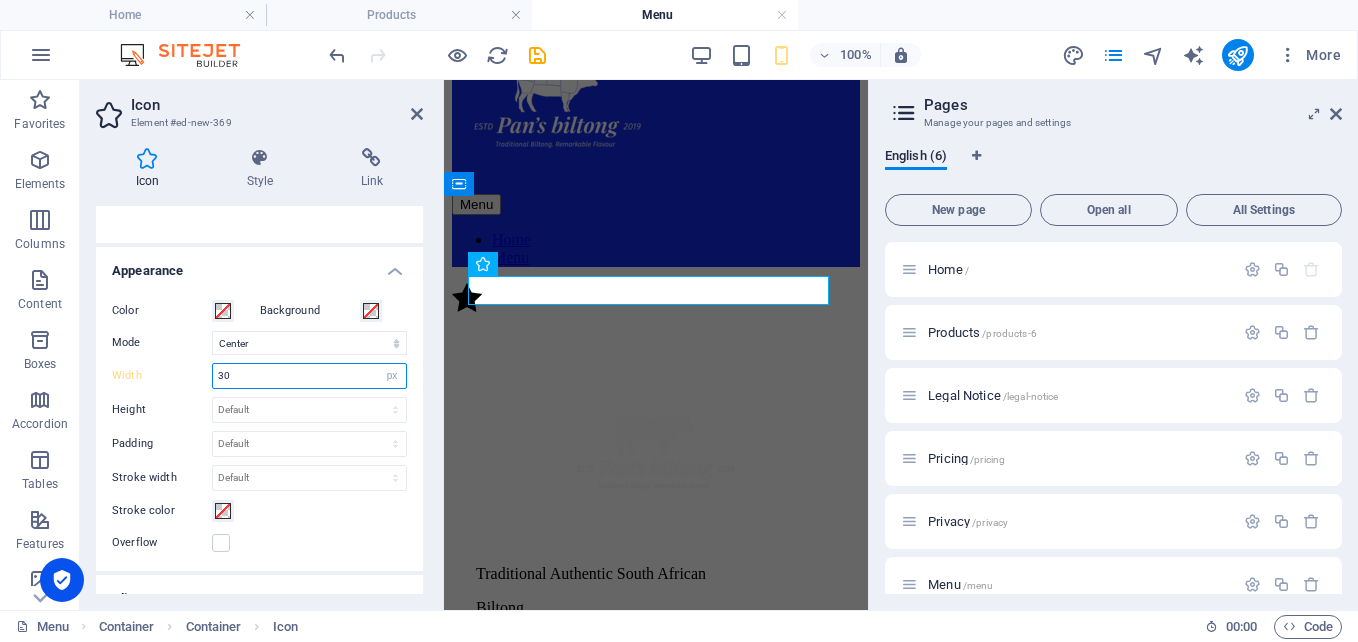 type on "3" 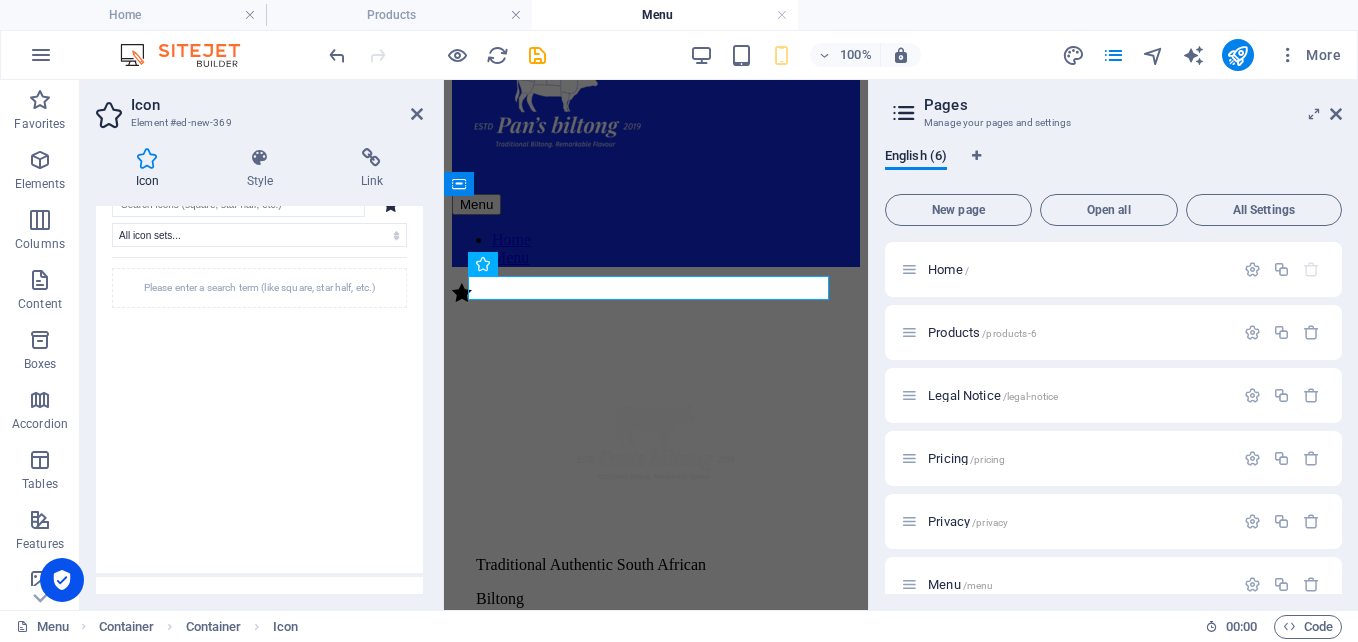 scroll, scrollTop: 0, scrollLeft: 0, axis: both 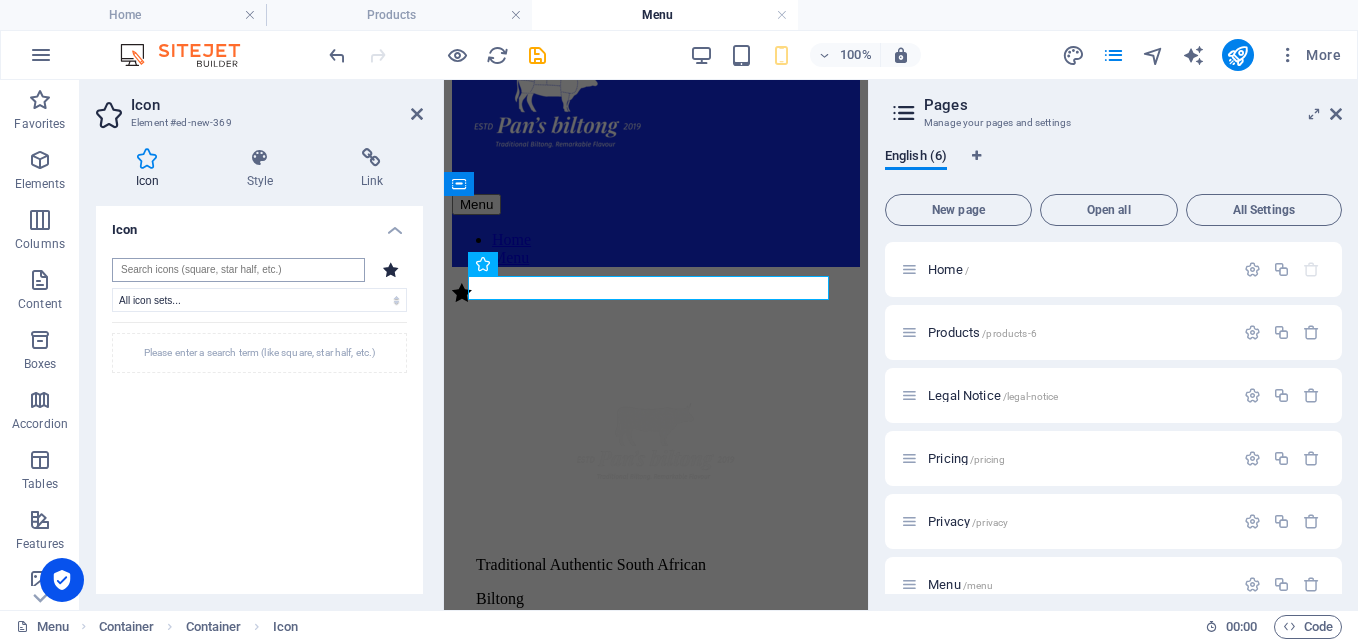 type on "20" 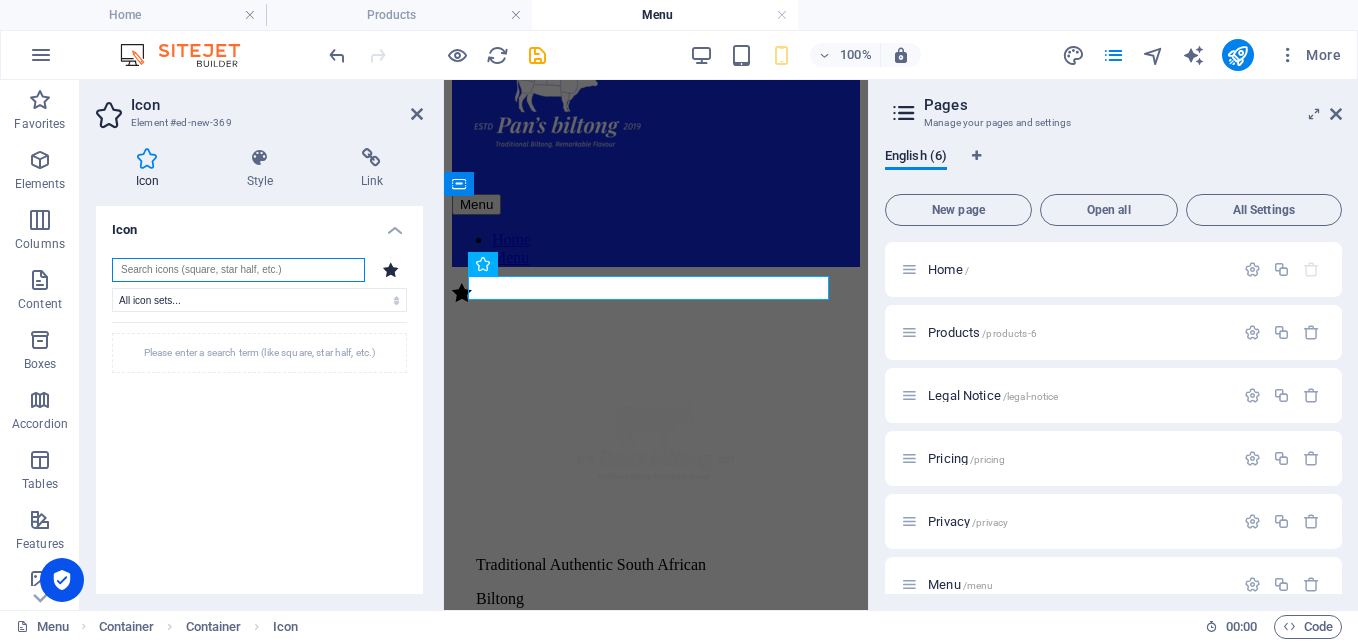 click at bounding box center (238, 270) 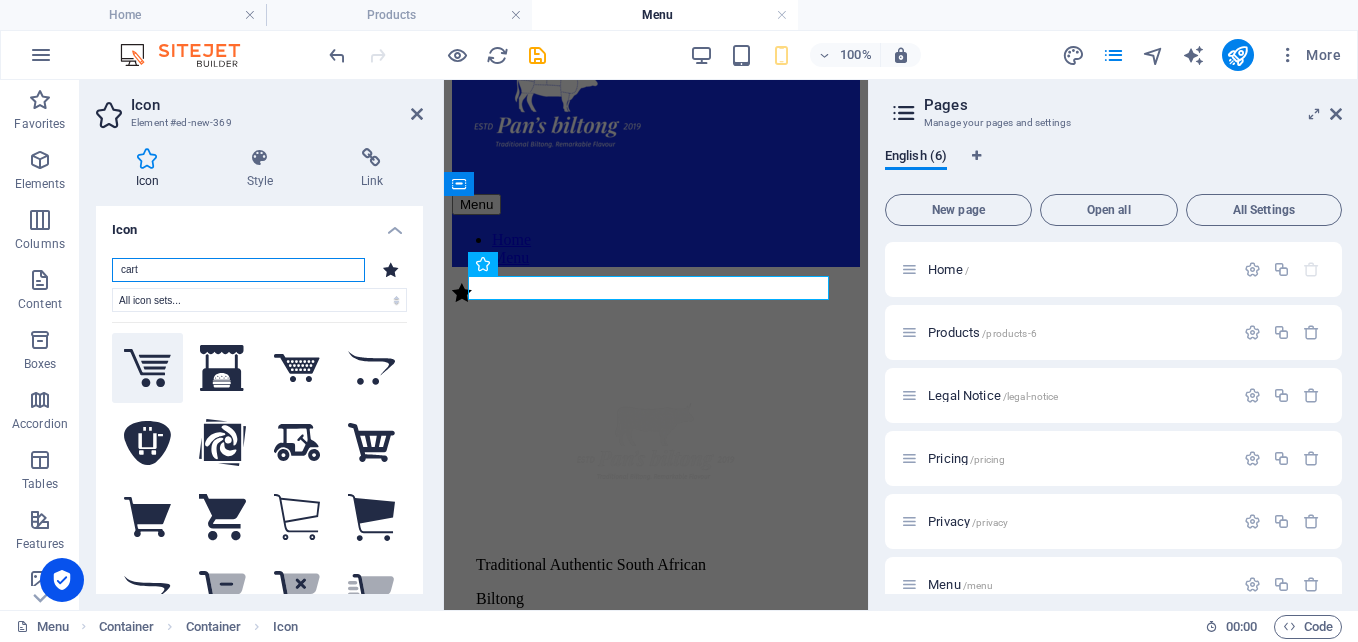 type on "cart" 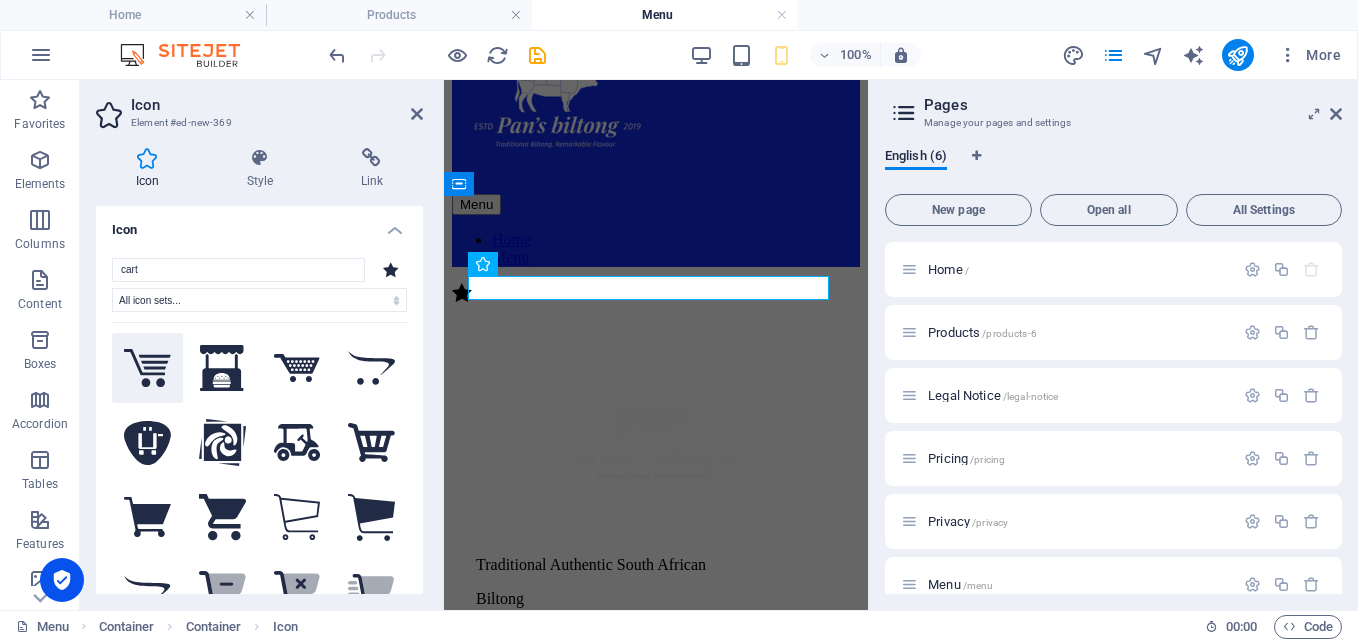 click 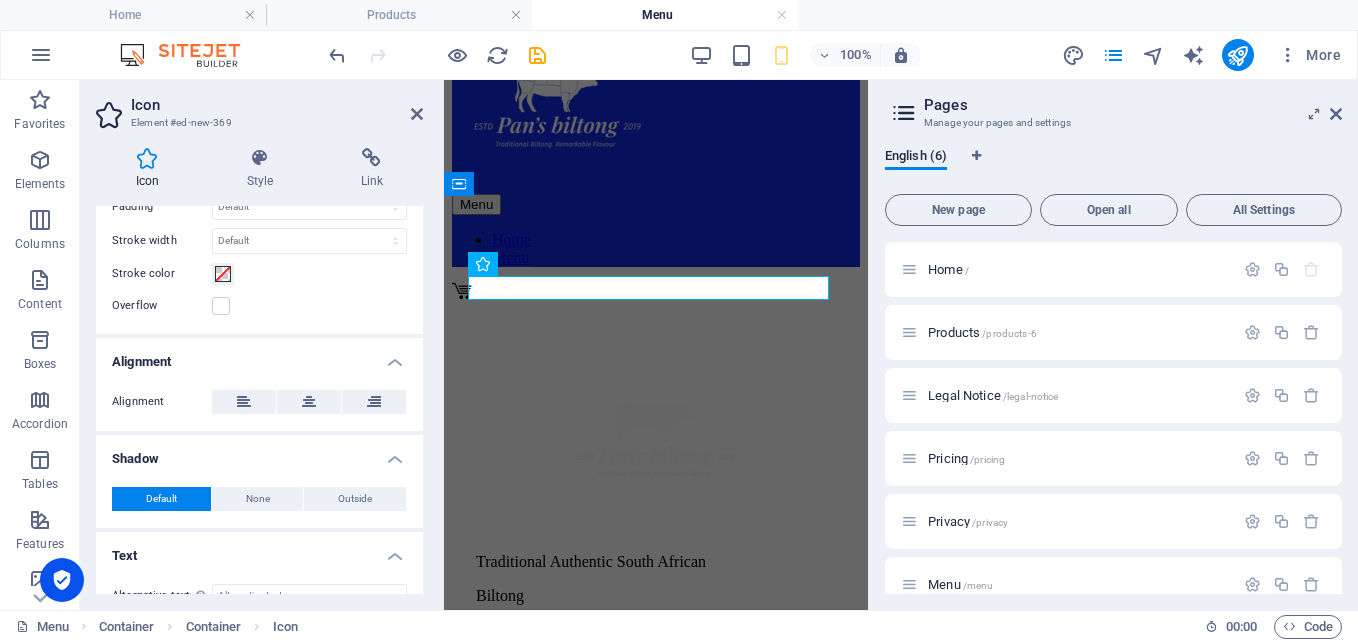 scroll, scrollTop: 633, scrollLeft: 0, axis: vertical 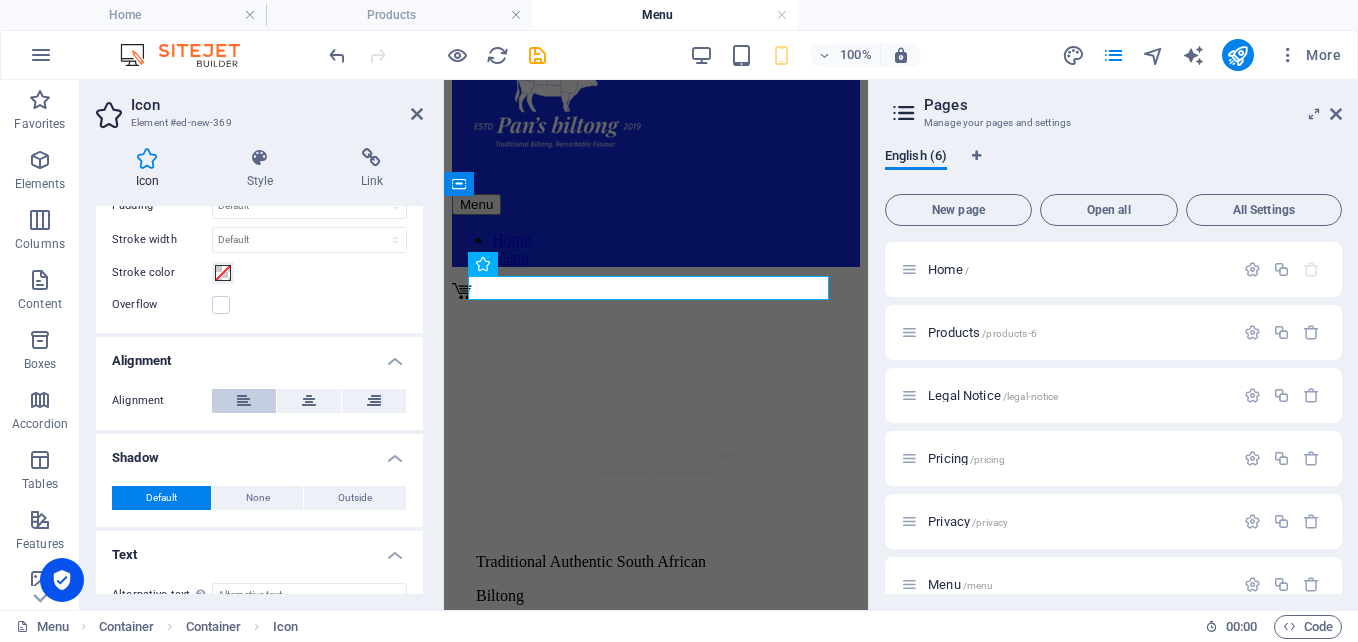 click at bounding box center [244, 401] 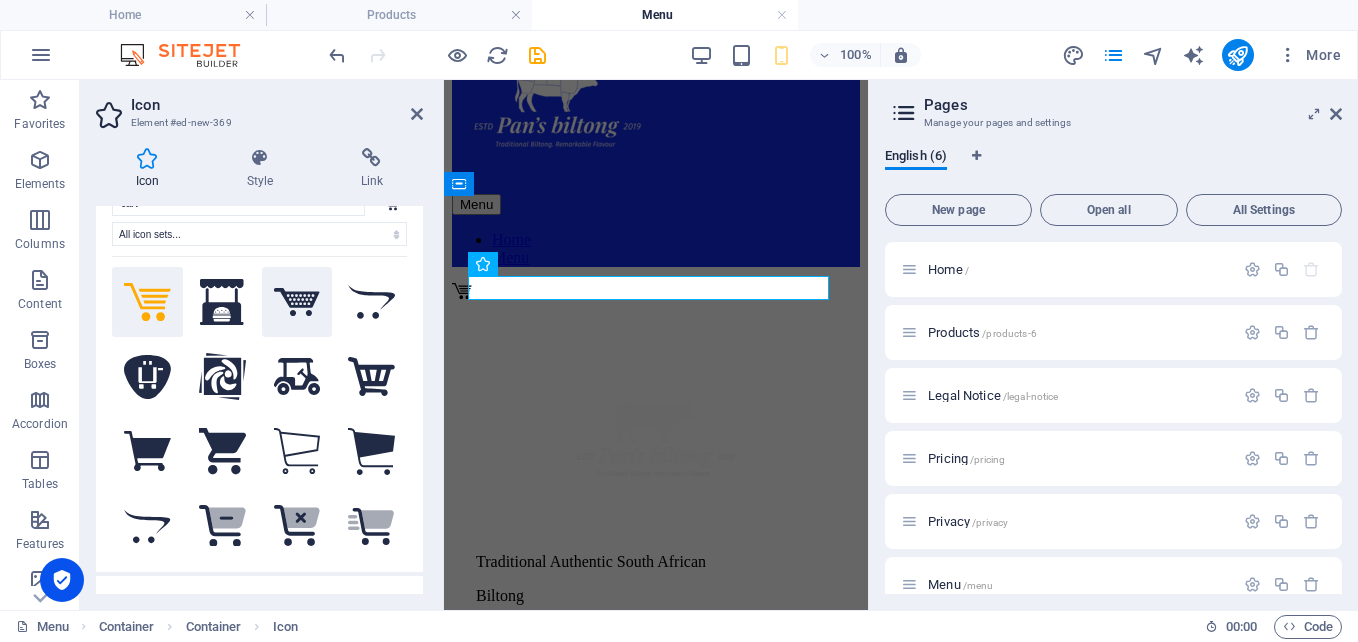scroll, scrollTop: 65, scrollLeft: 0, axis: vertical 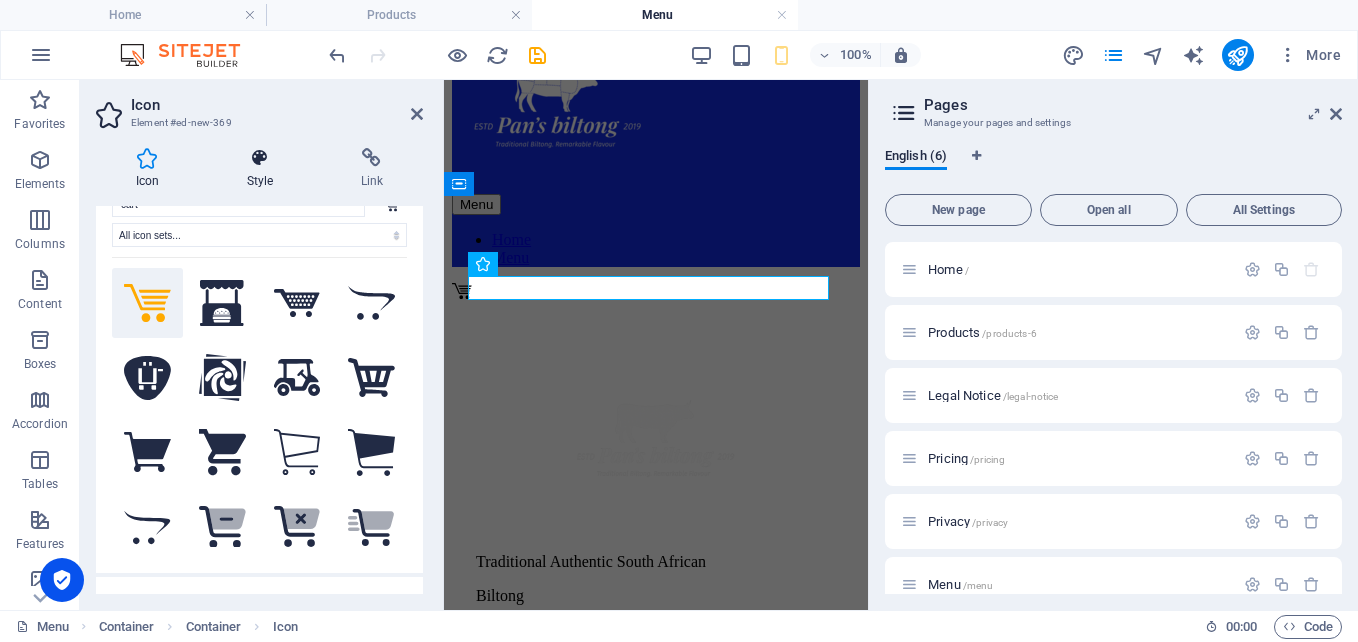 click at bounding box center [260, 158] 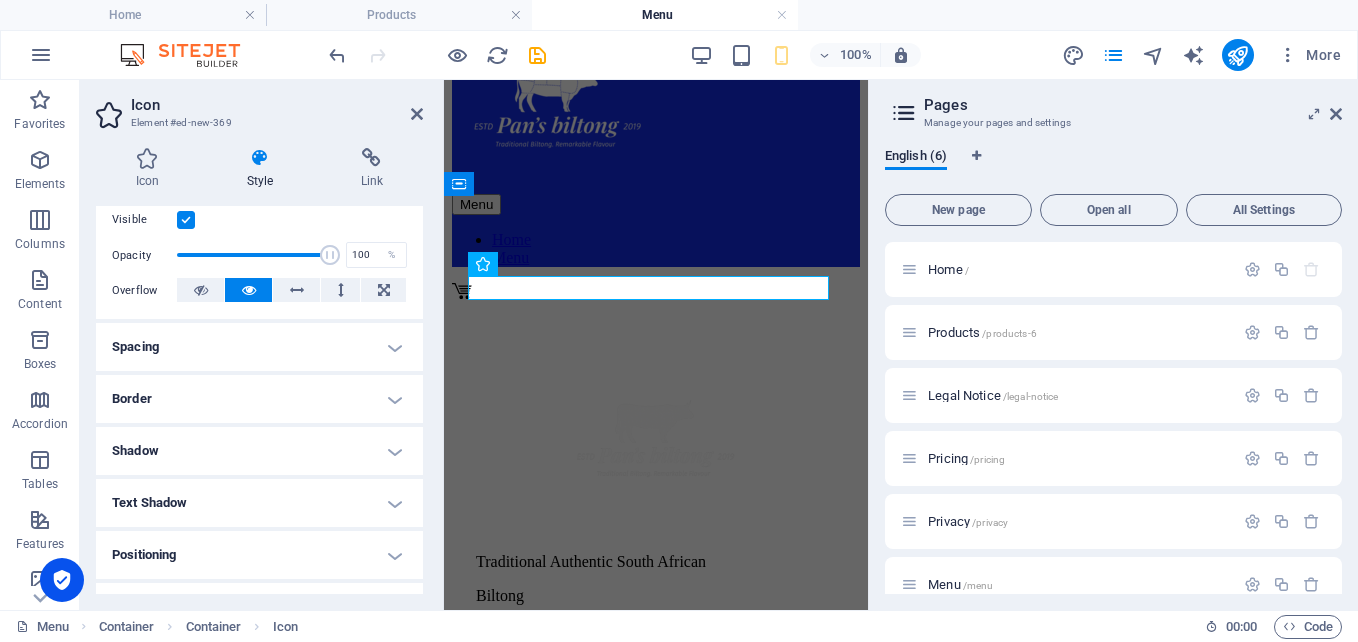 click on "Positioning" at bounding box center [259, 555] 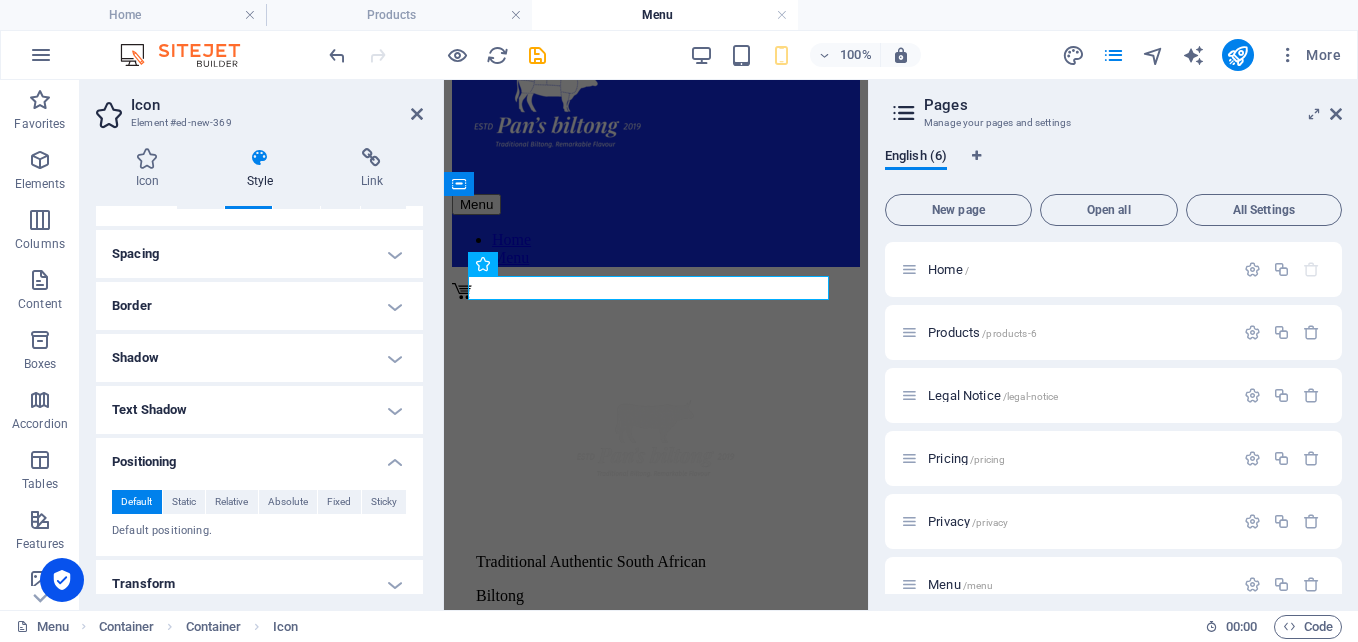 scroll, scrollTop: 357, scrollLeft: 0, axis: vertical 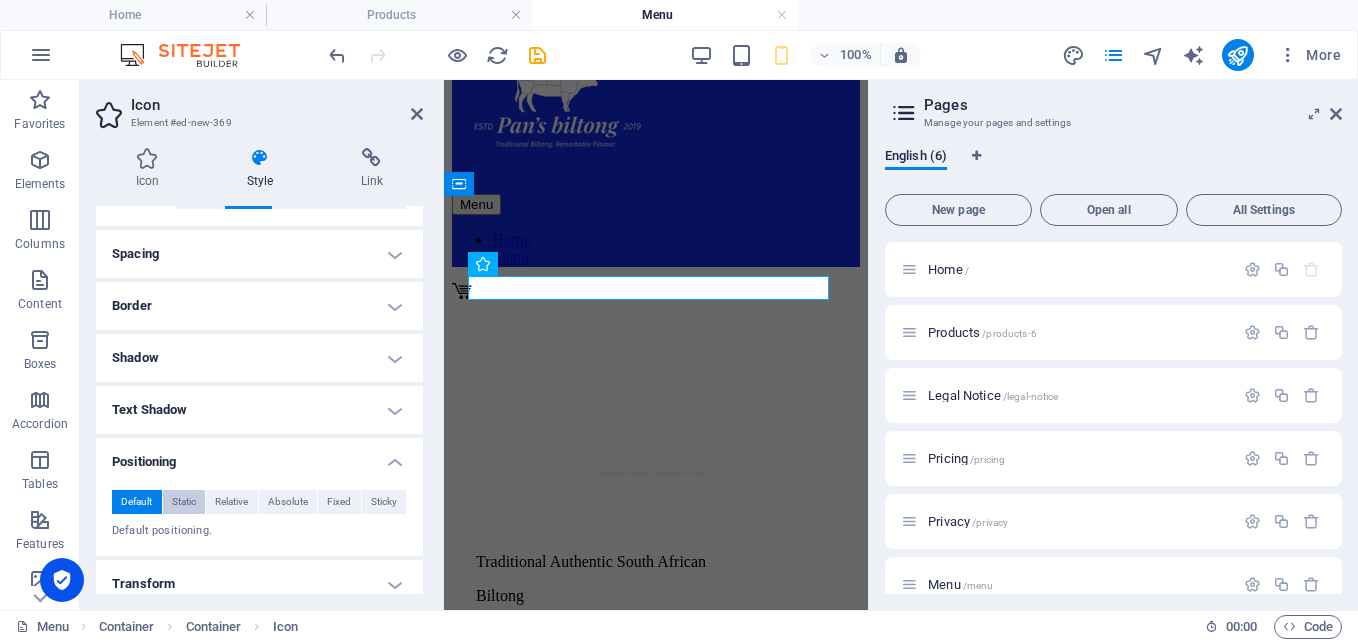 click on "Static" at bounding box center [184, 502] 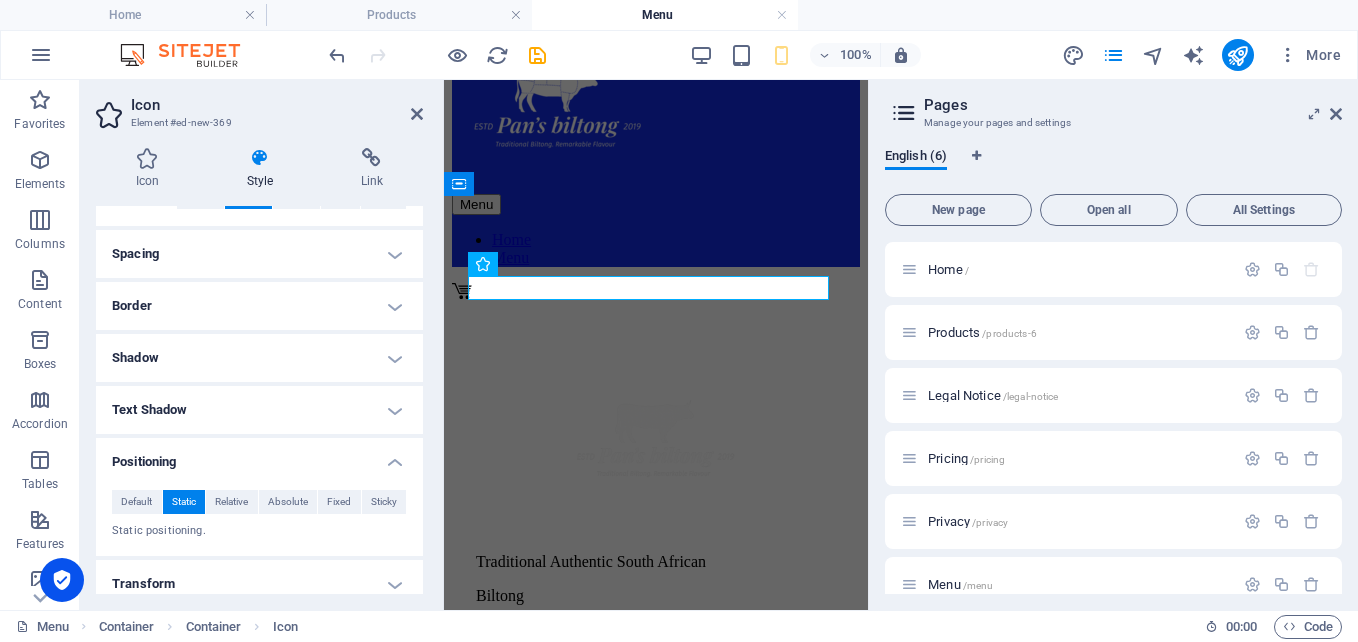 click on "Positioning" at bounding box center (259, 456) 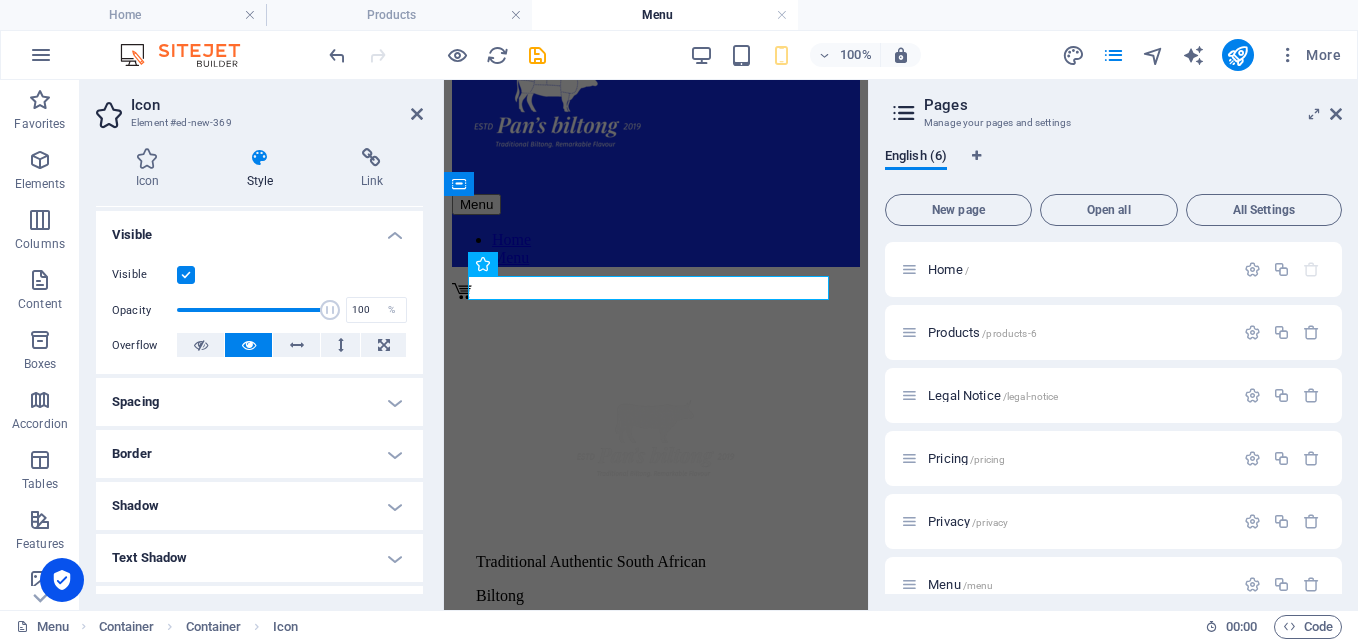 scroll, scrollTop: 188, scrollLeft: 0, axis: vertical 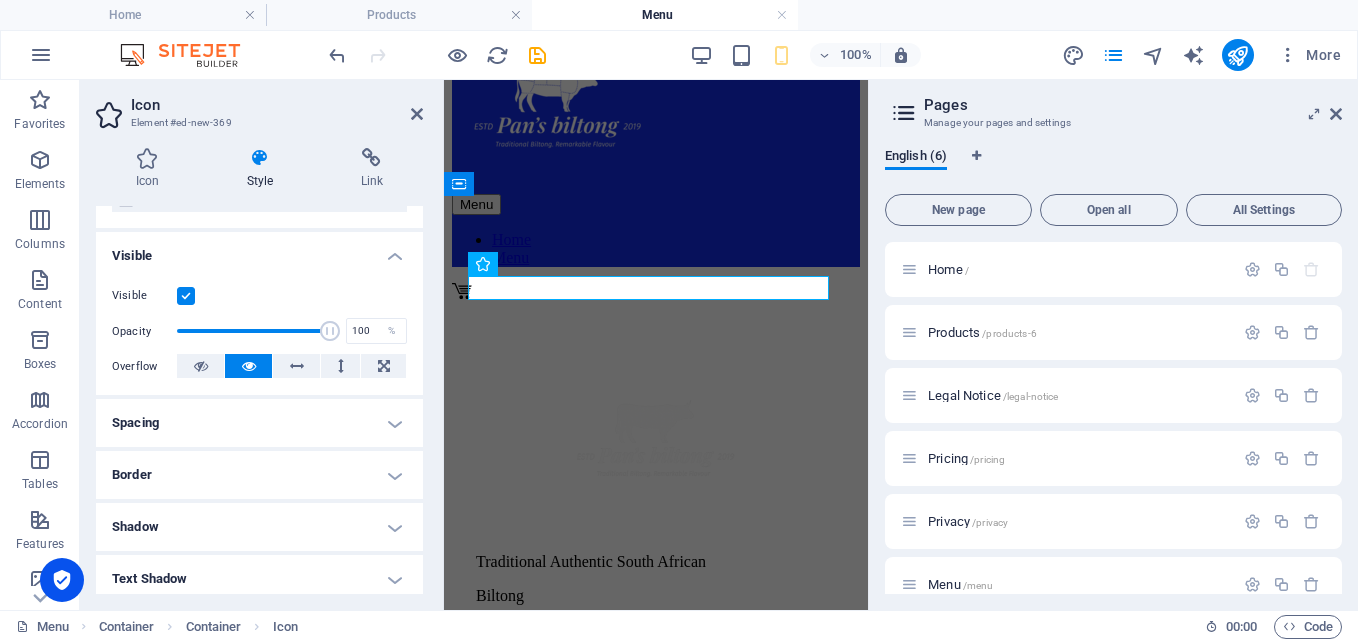 click on "Spacing" at bounding box center (259, 423) 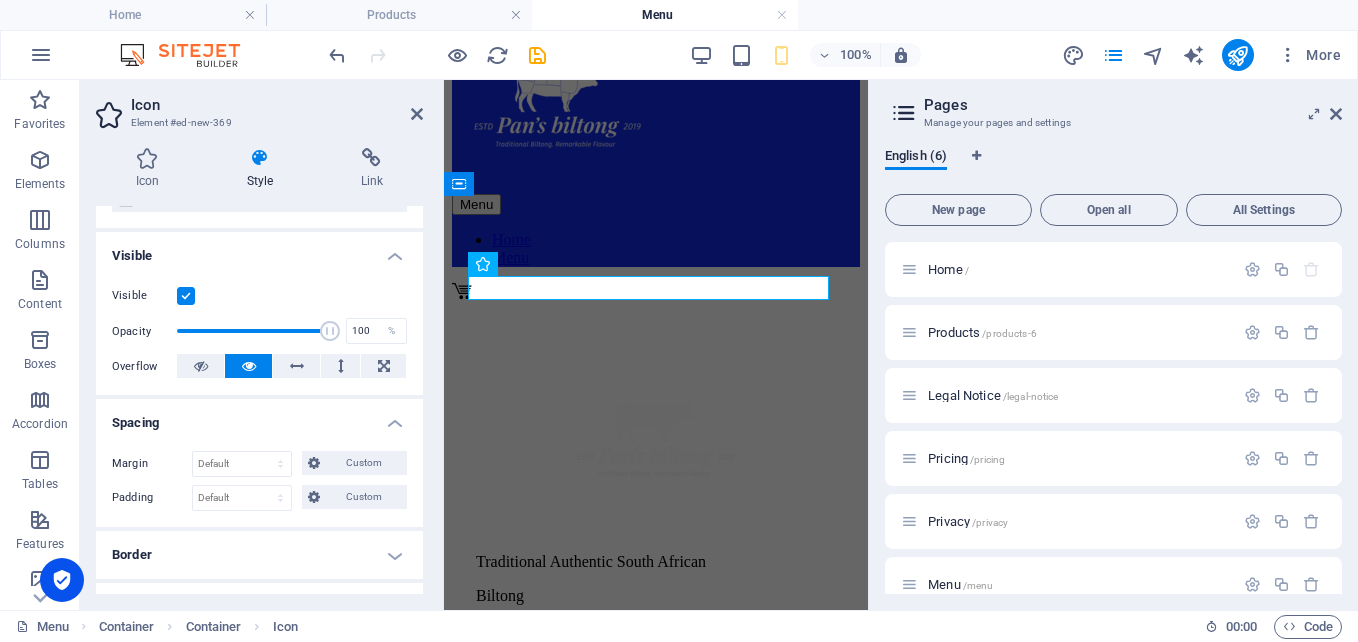 click on "Spacing" at bounding box center (259, 417) 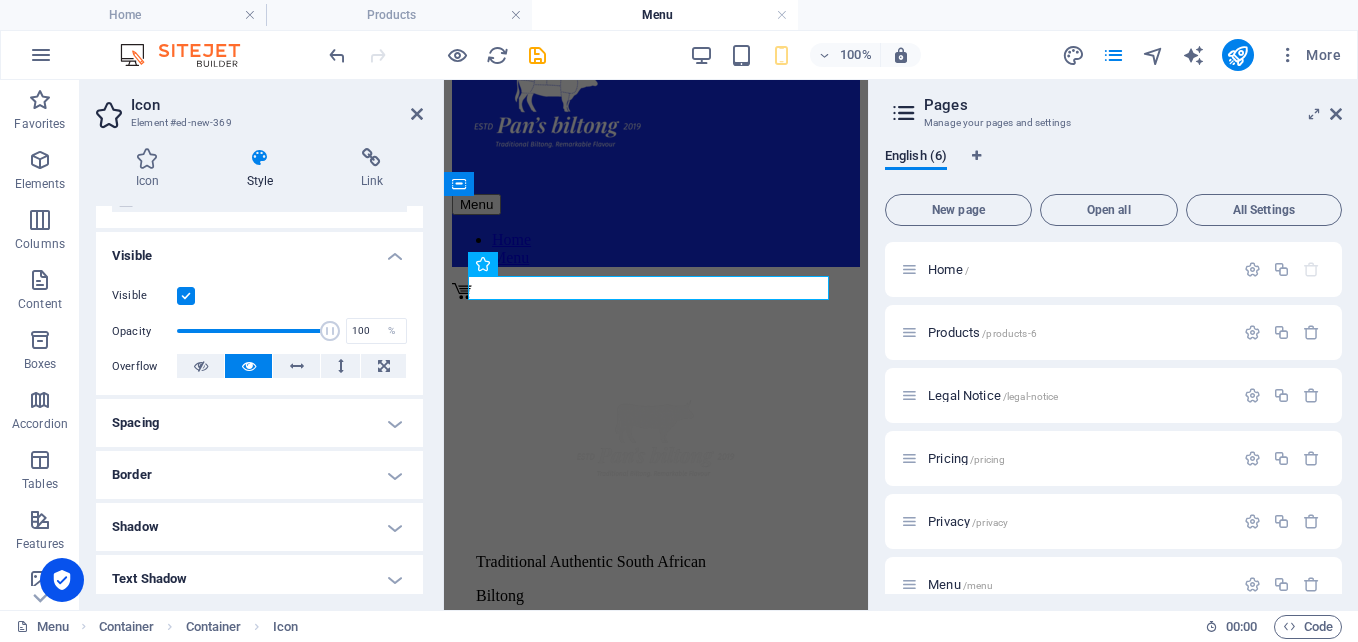 click on "Border" at bounding box center [259, 475] 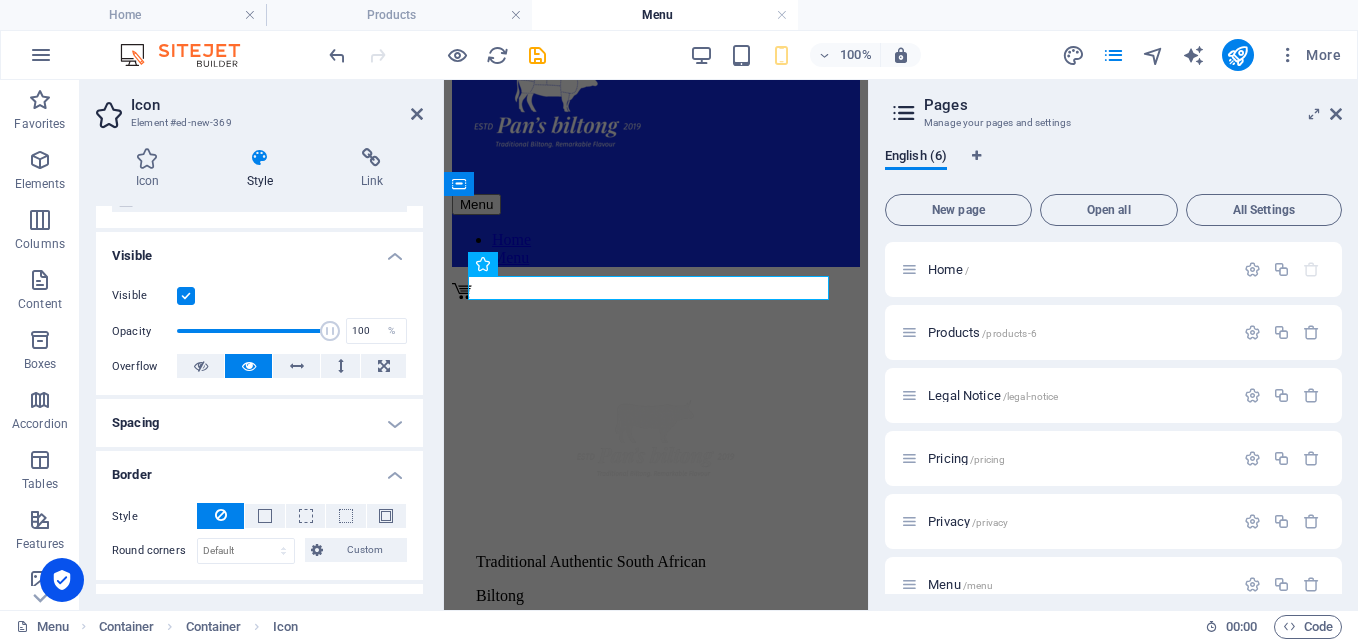 click on "Border" at bounding box center (259, 469) 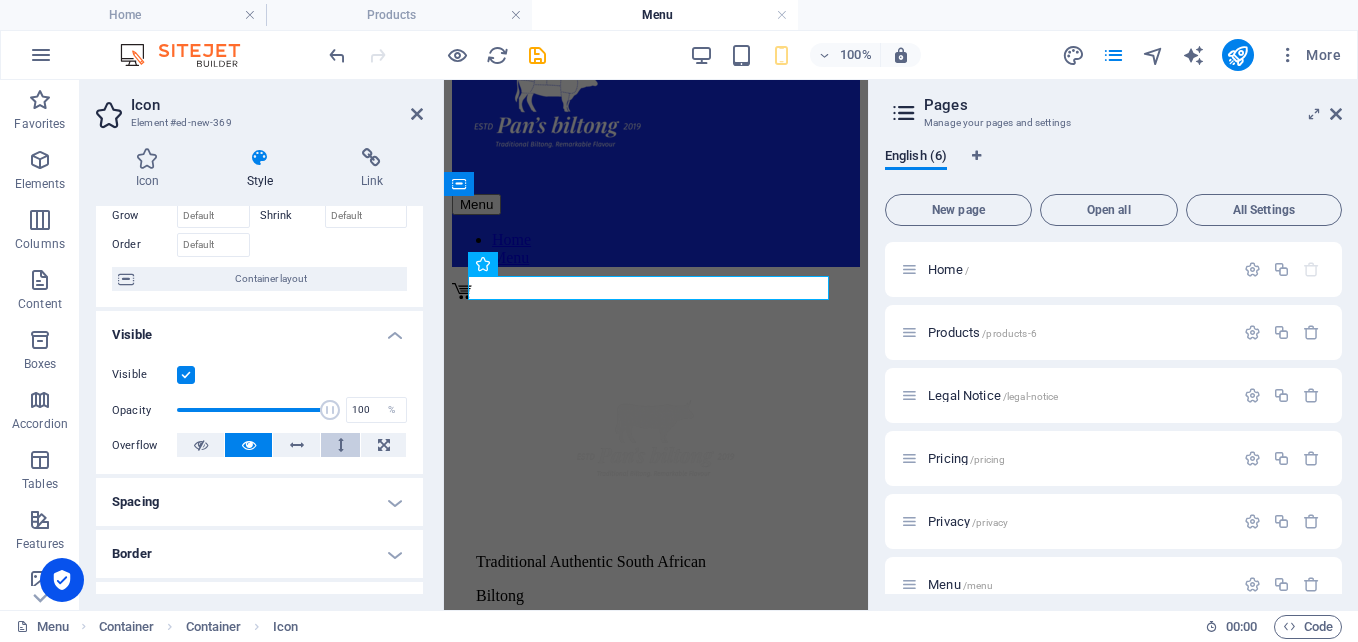 scroll, scrollTop: 0, scrollLeft: 0, axis: both 